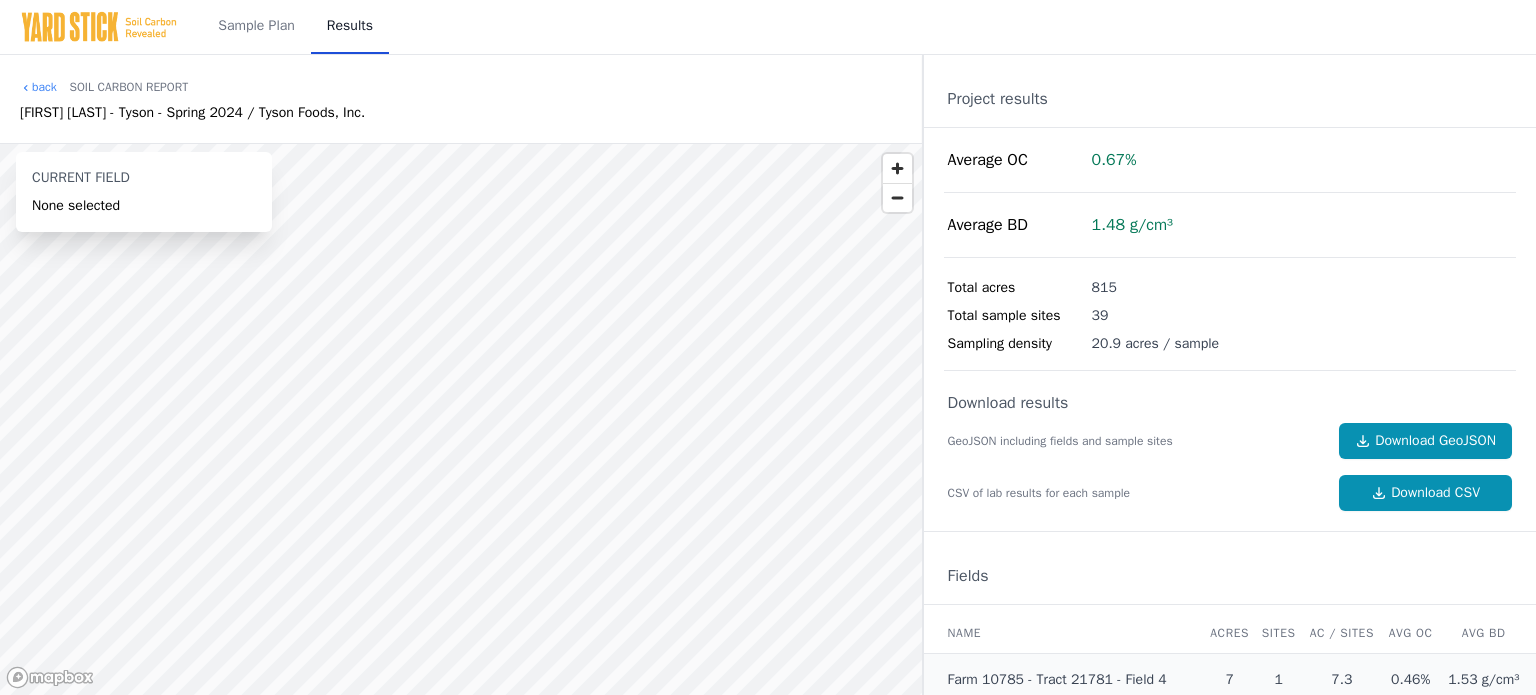 scroll, scrollTop: 0, scrollLeft: 0, axis: both 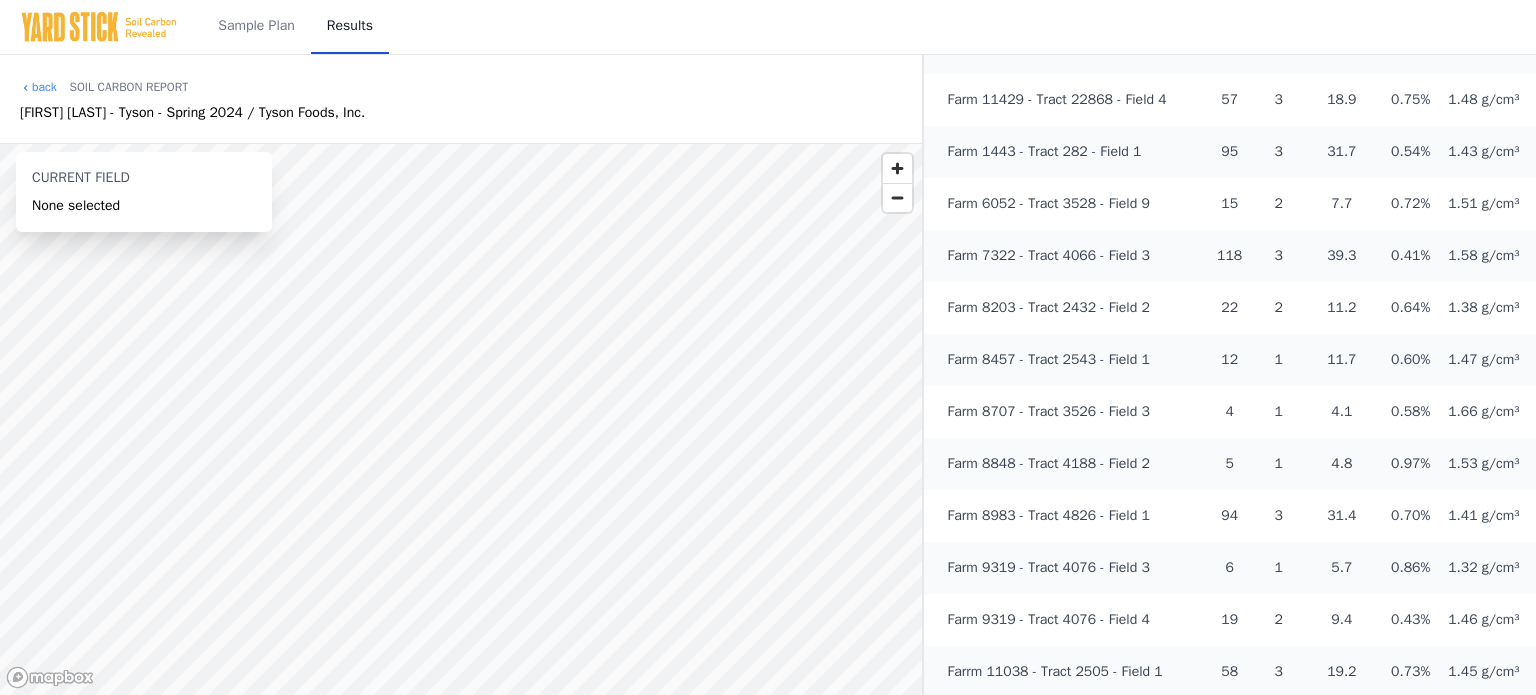 click on "Farm 7322 - Tract 4066 - Field 3" at bounding box center (1049, 255) 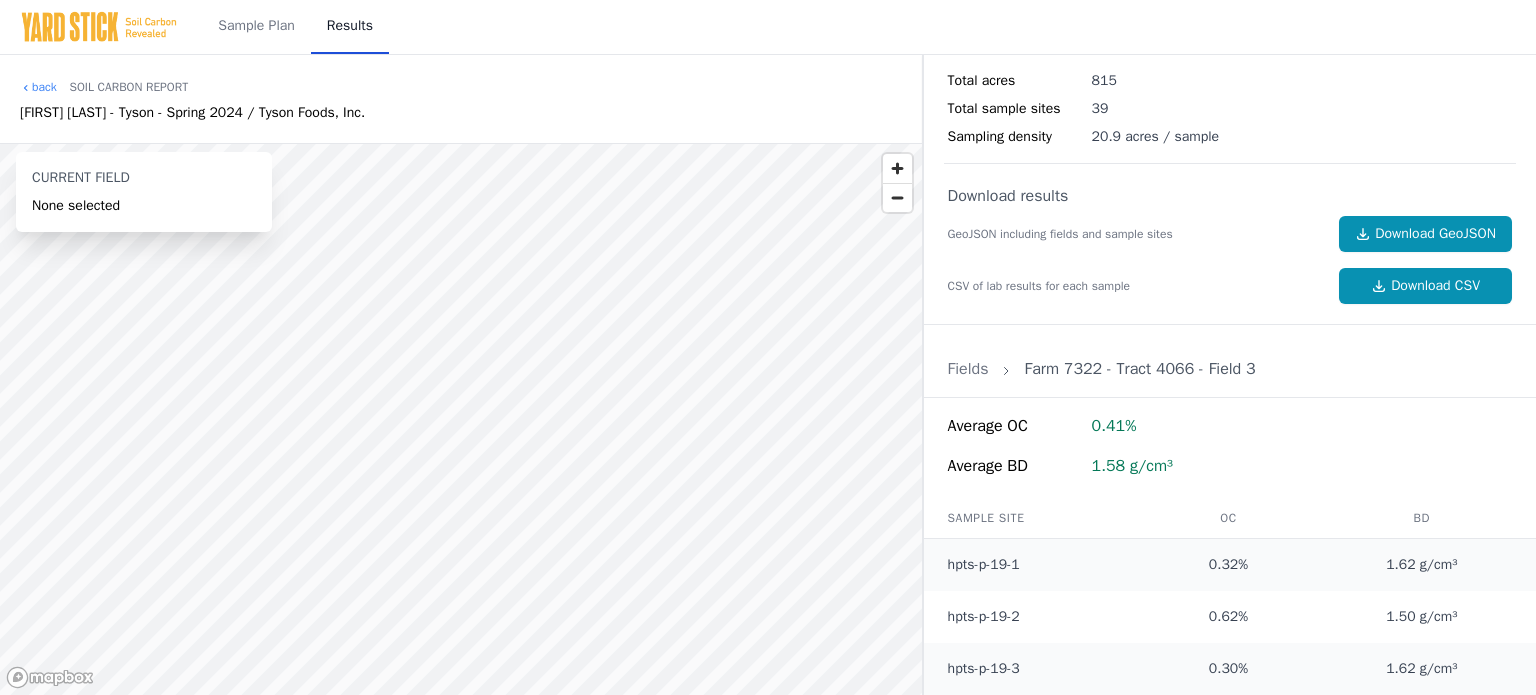 scroll, scrollTop: 204, scrollLeft: 0, axis: vertical 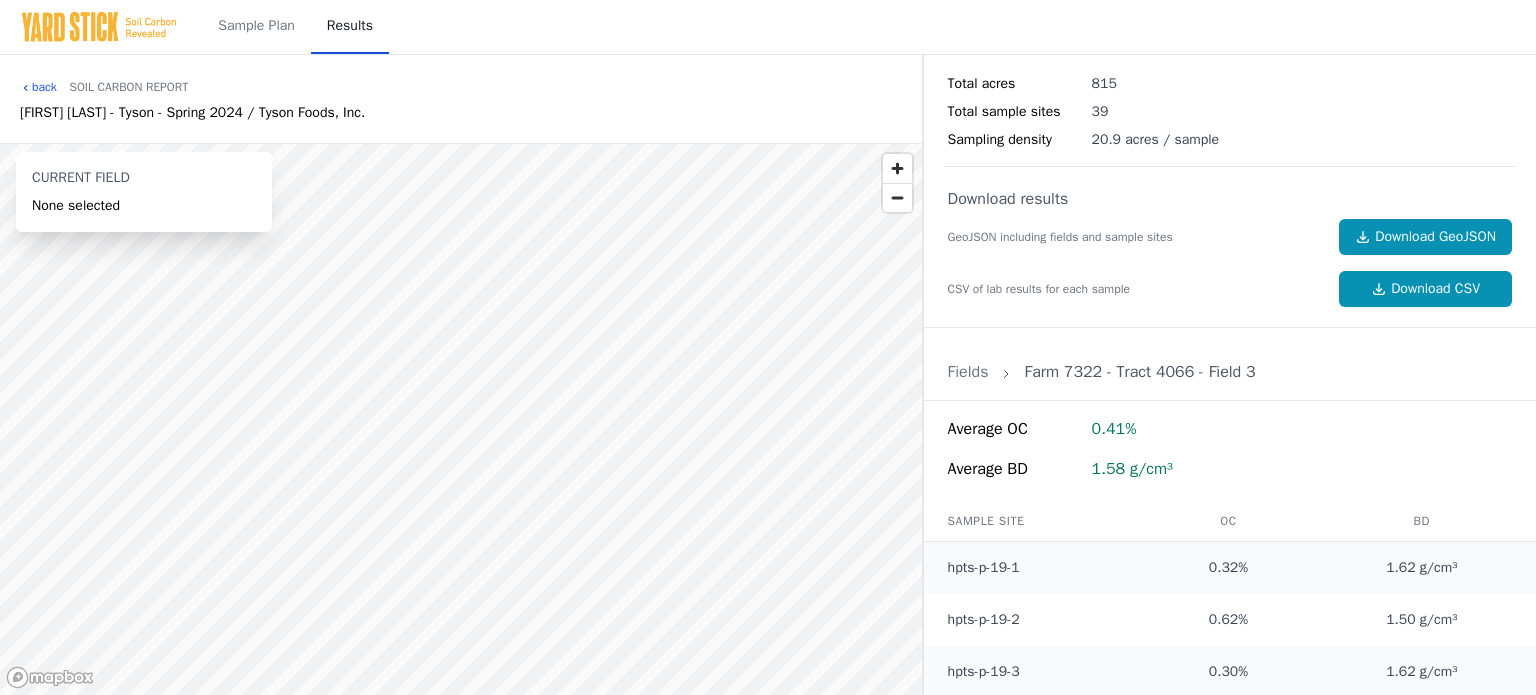 click on "back" at bounding box center (38, 87) 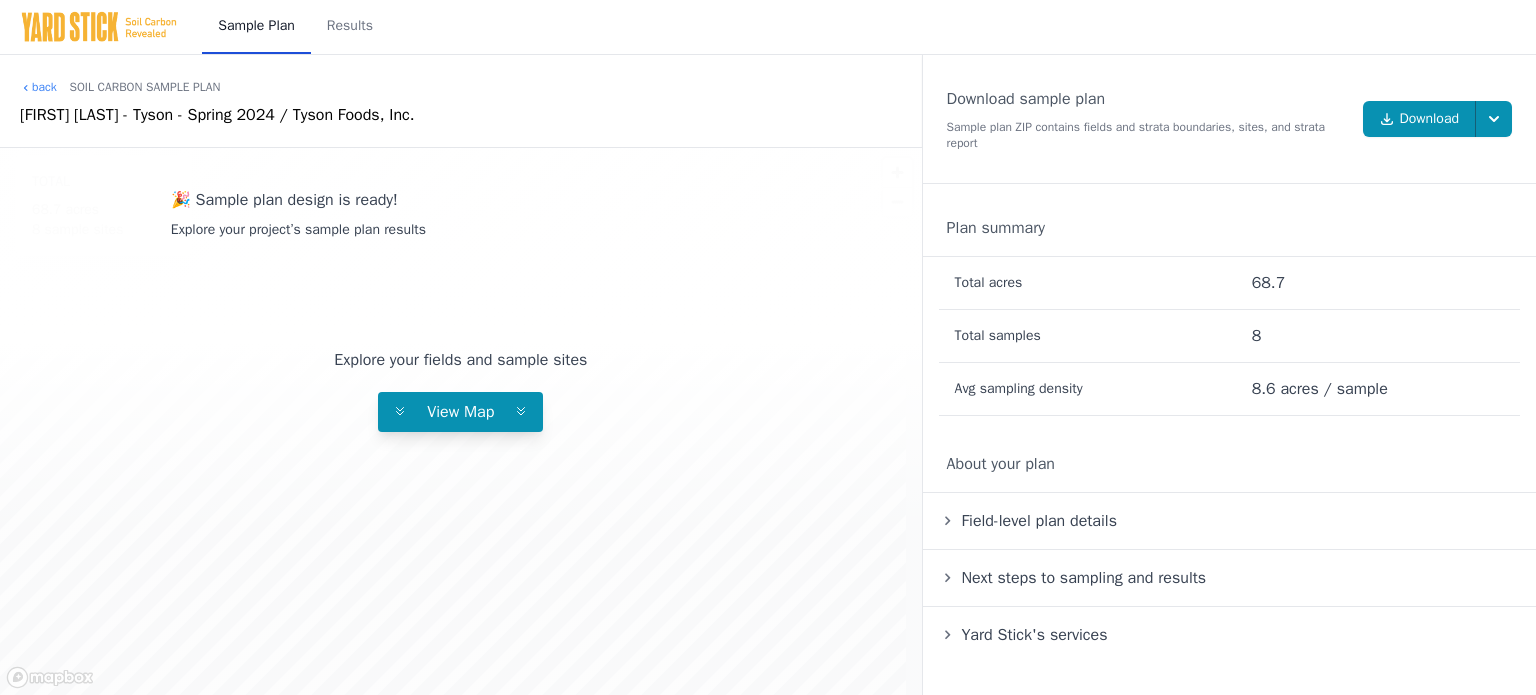 scroll, scrollTop: 0, scrollLeft: 0, axis: both 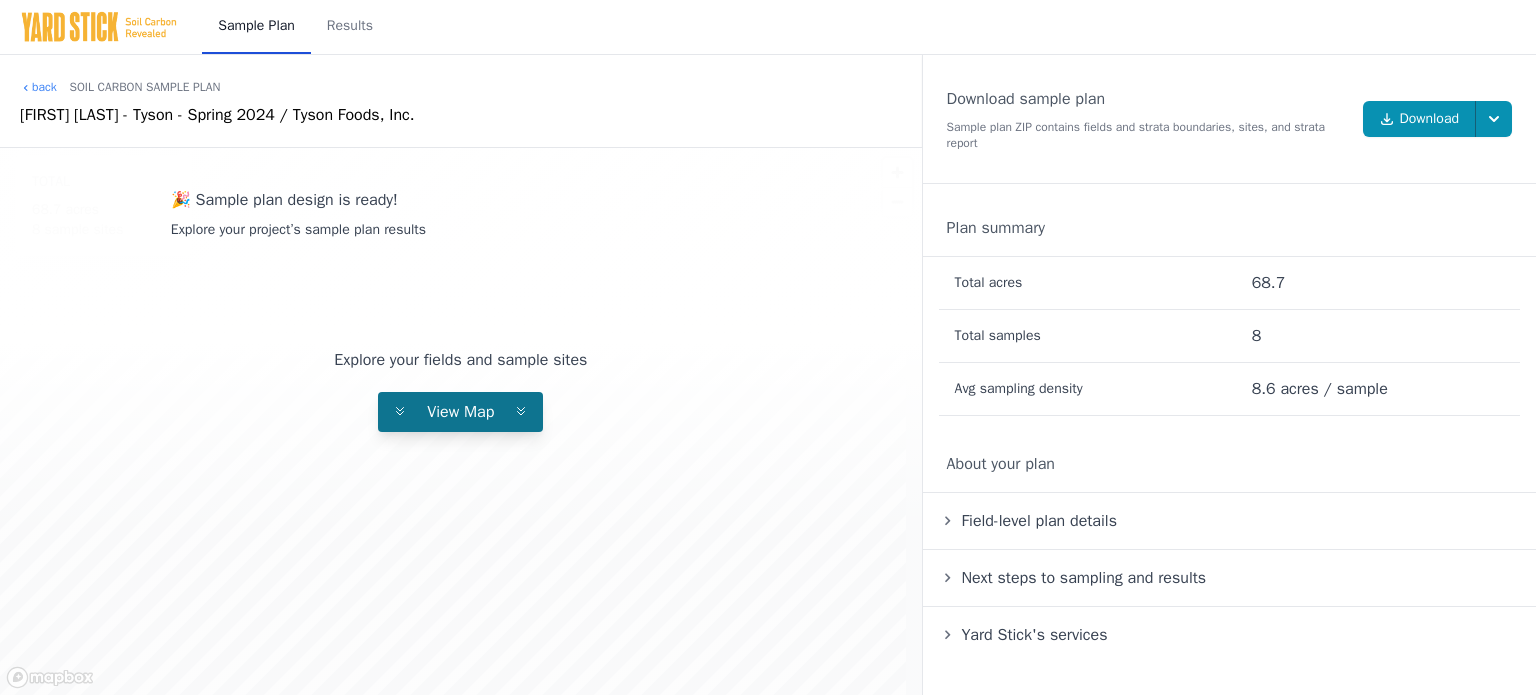 click on "View Map" at bounding box center (460, 412) 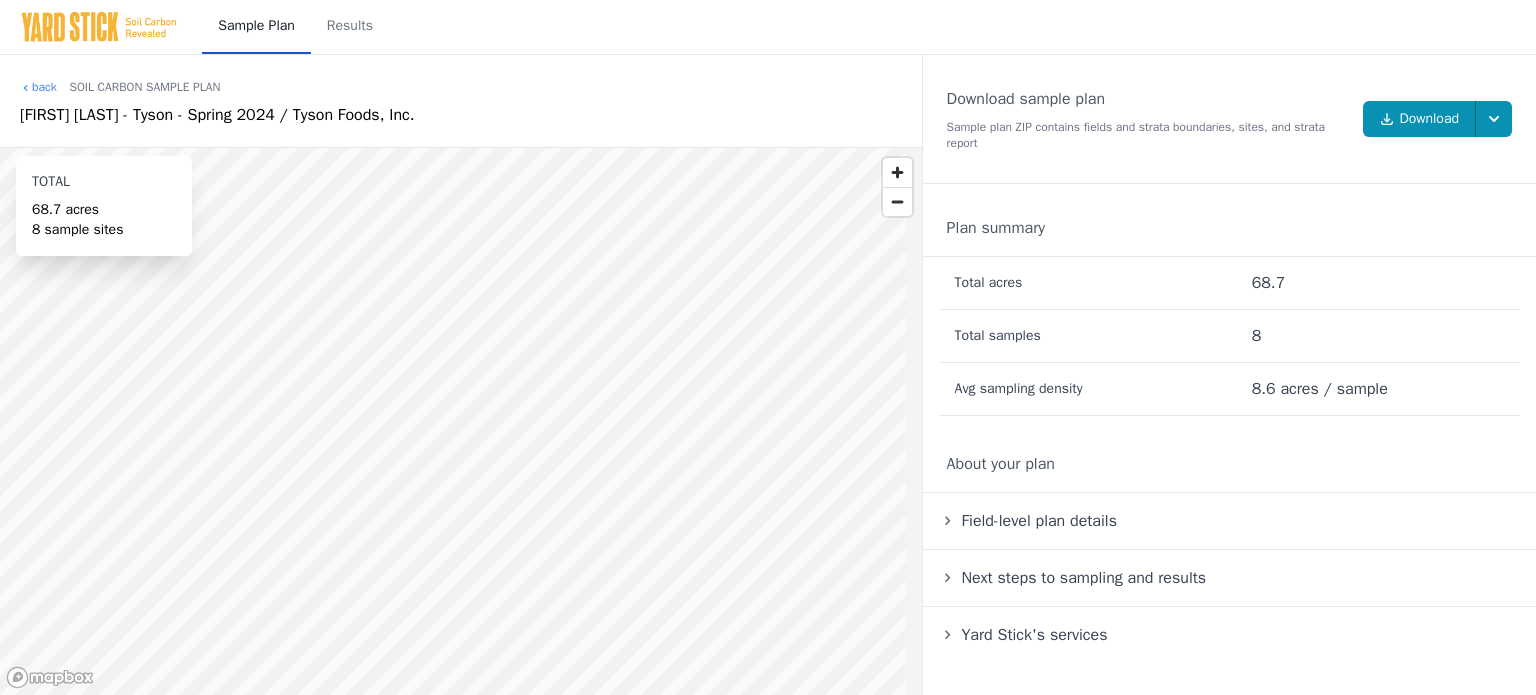 click on "Field-level plan details" at bounding box center [1039, 521] 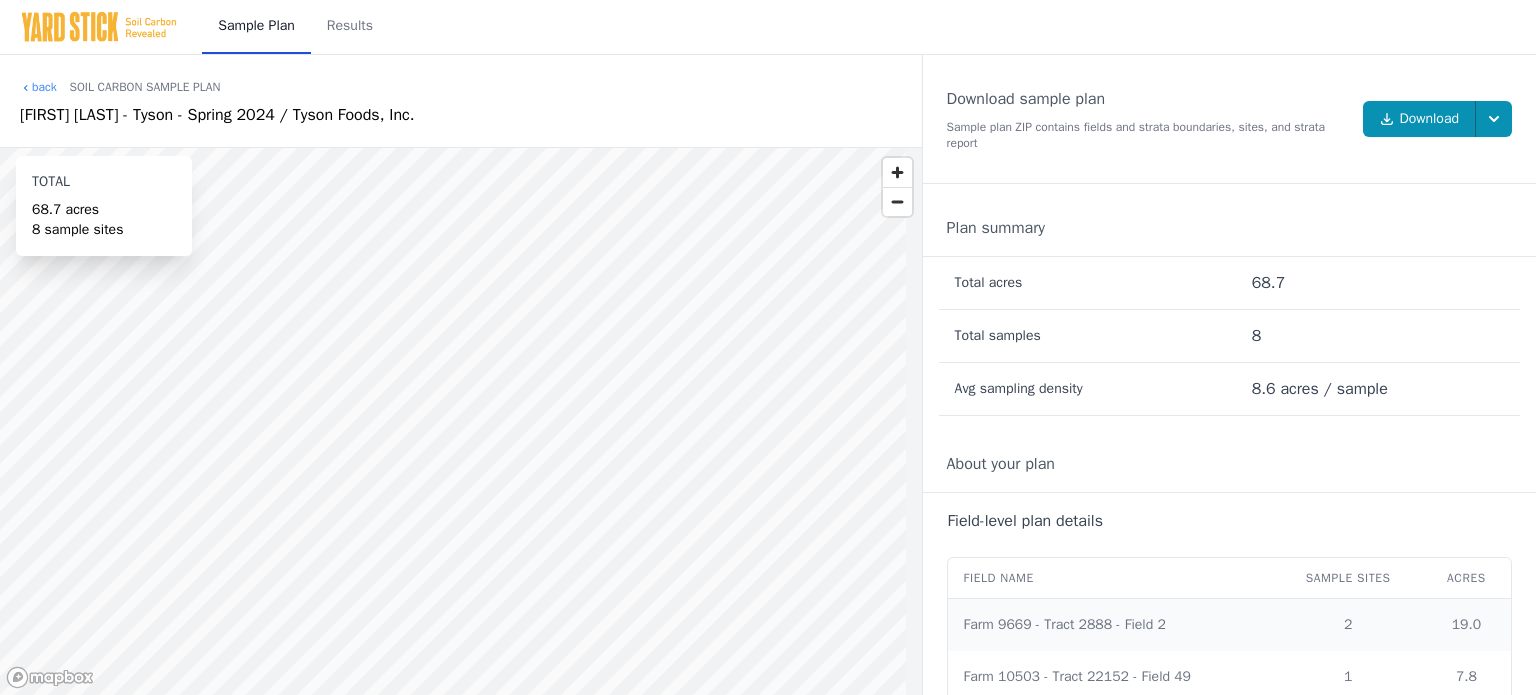 scroll, scrollTop: 0, scrollLeft: 0, axis: both 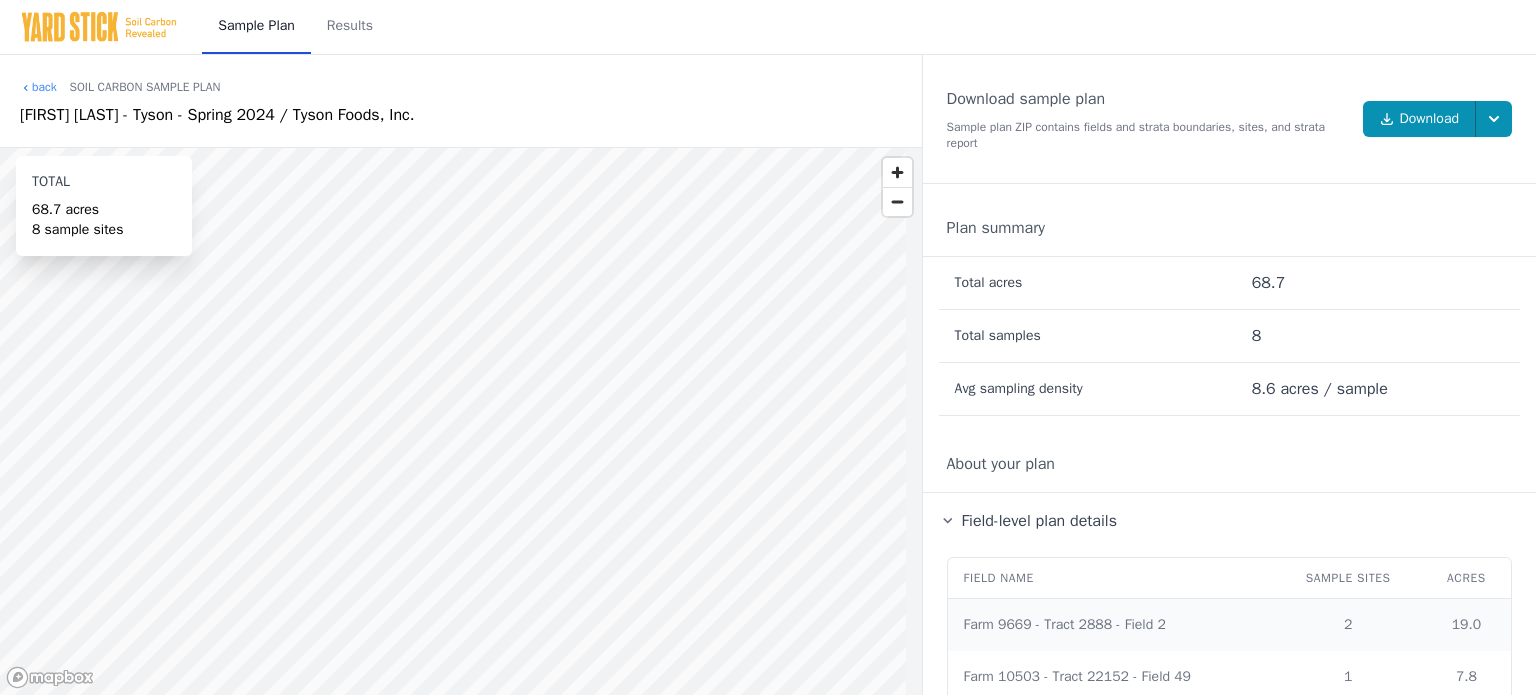 click on "Field-level plan details" at bounding box center [1039, 521] 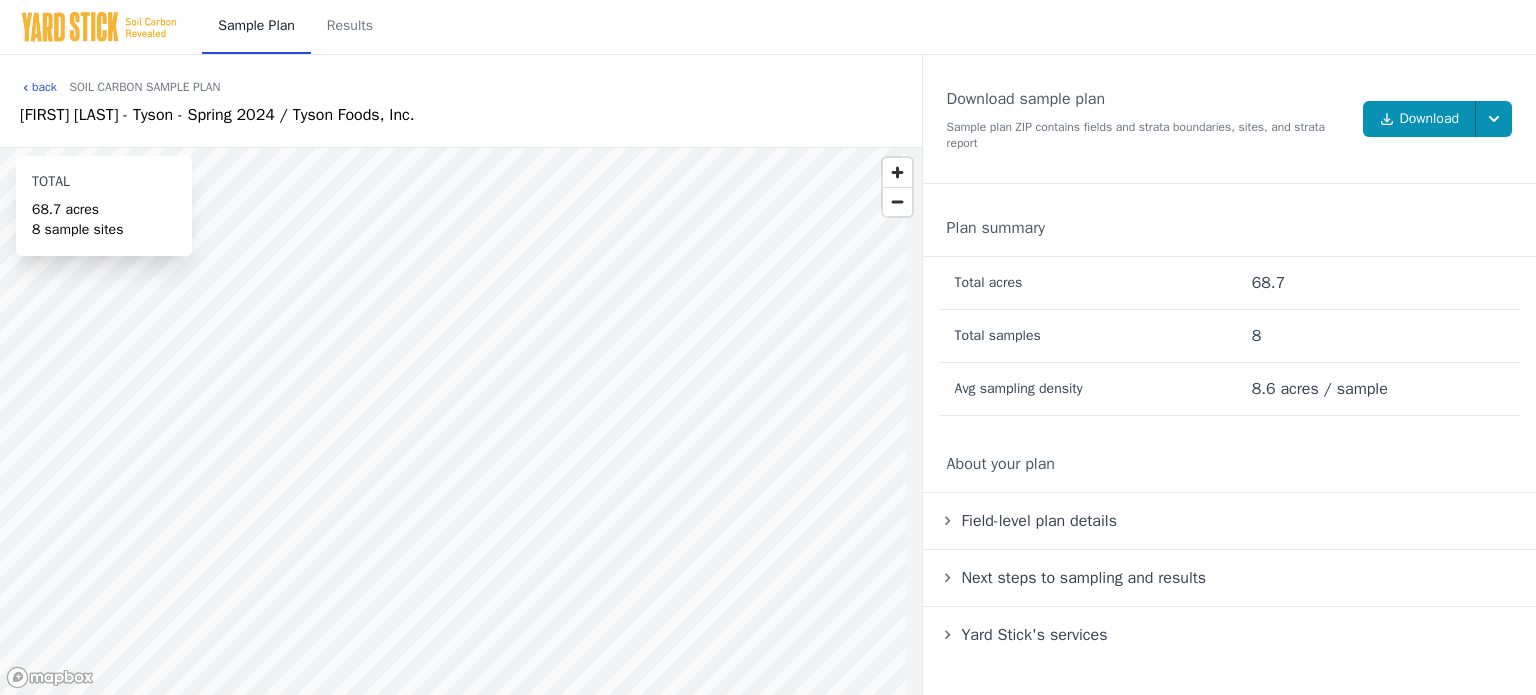 click on "back" at bounding box center (38, 87) 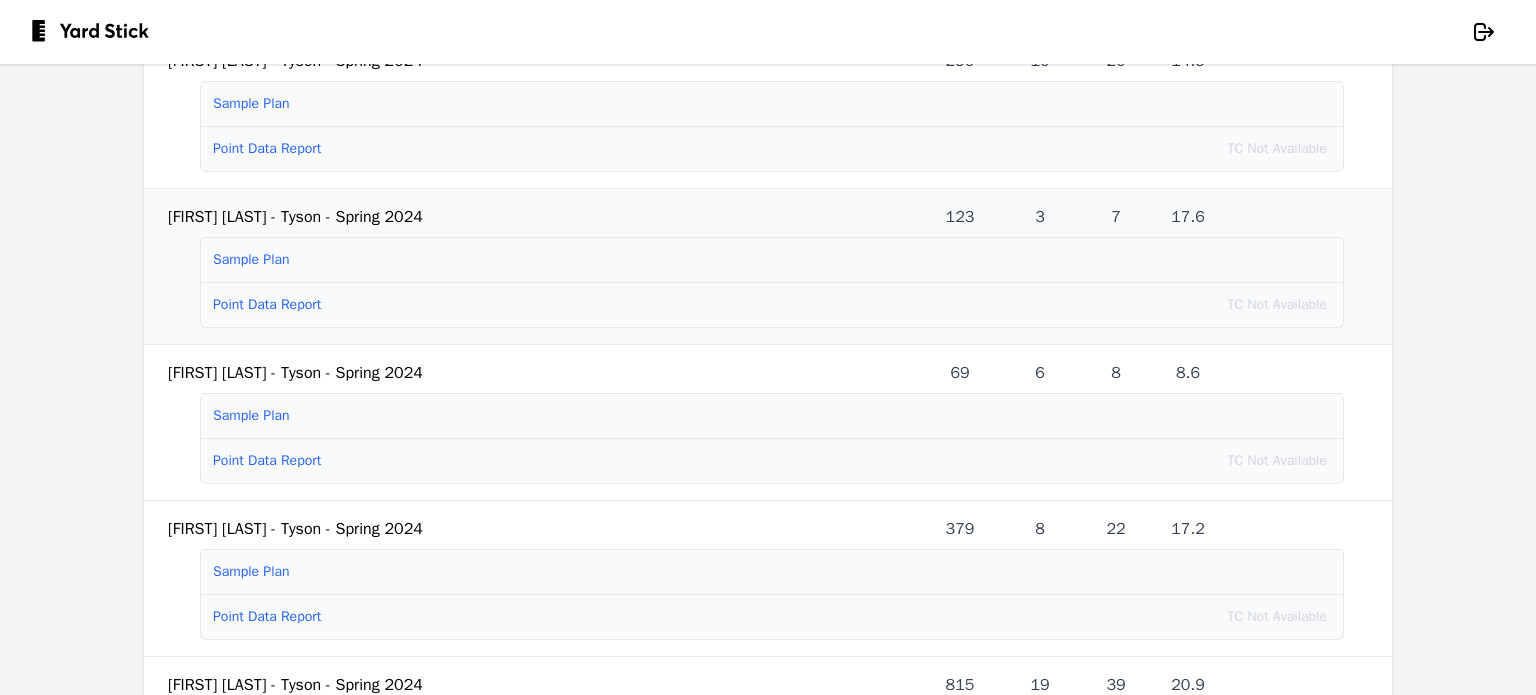 scroll, scrollTop: 200, scrollLeft: 0, axis: vertical 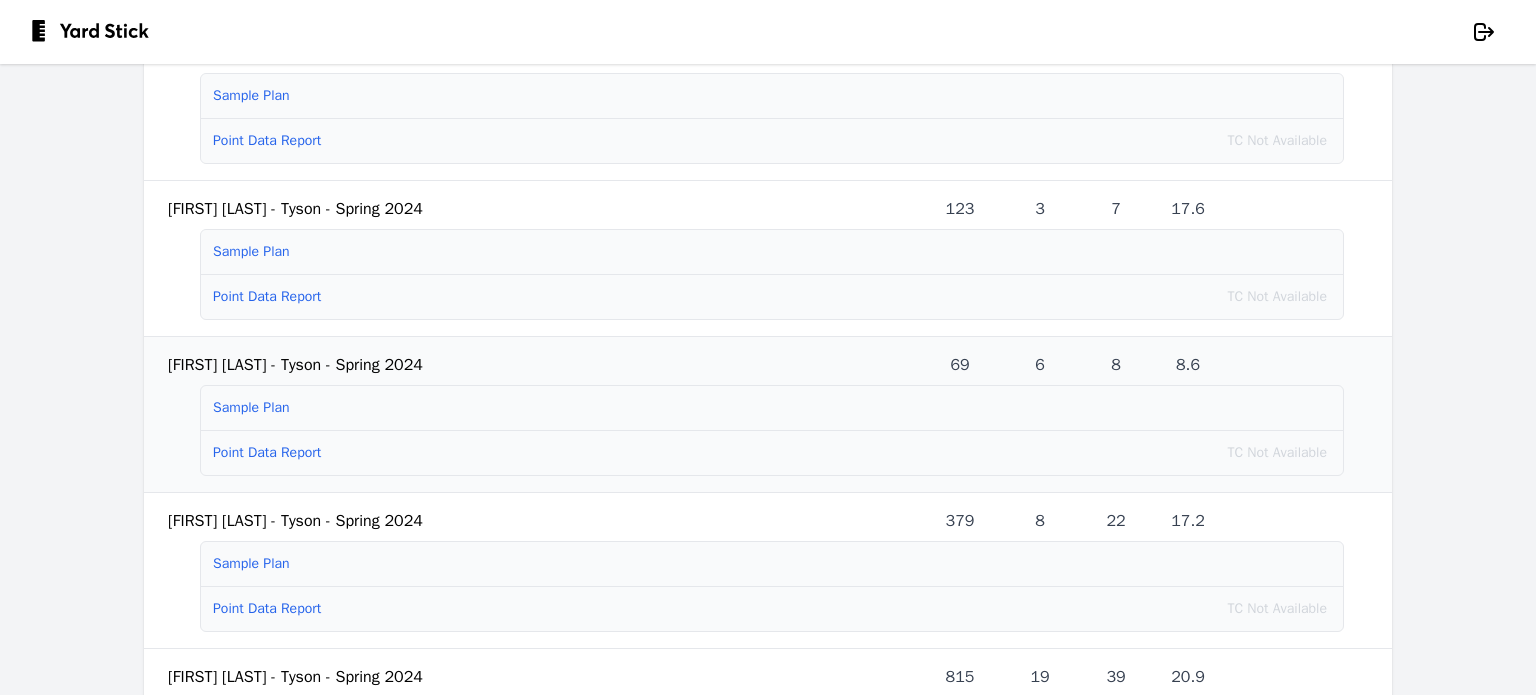 click on "Point Data Report" at bounding box center (267, 452) 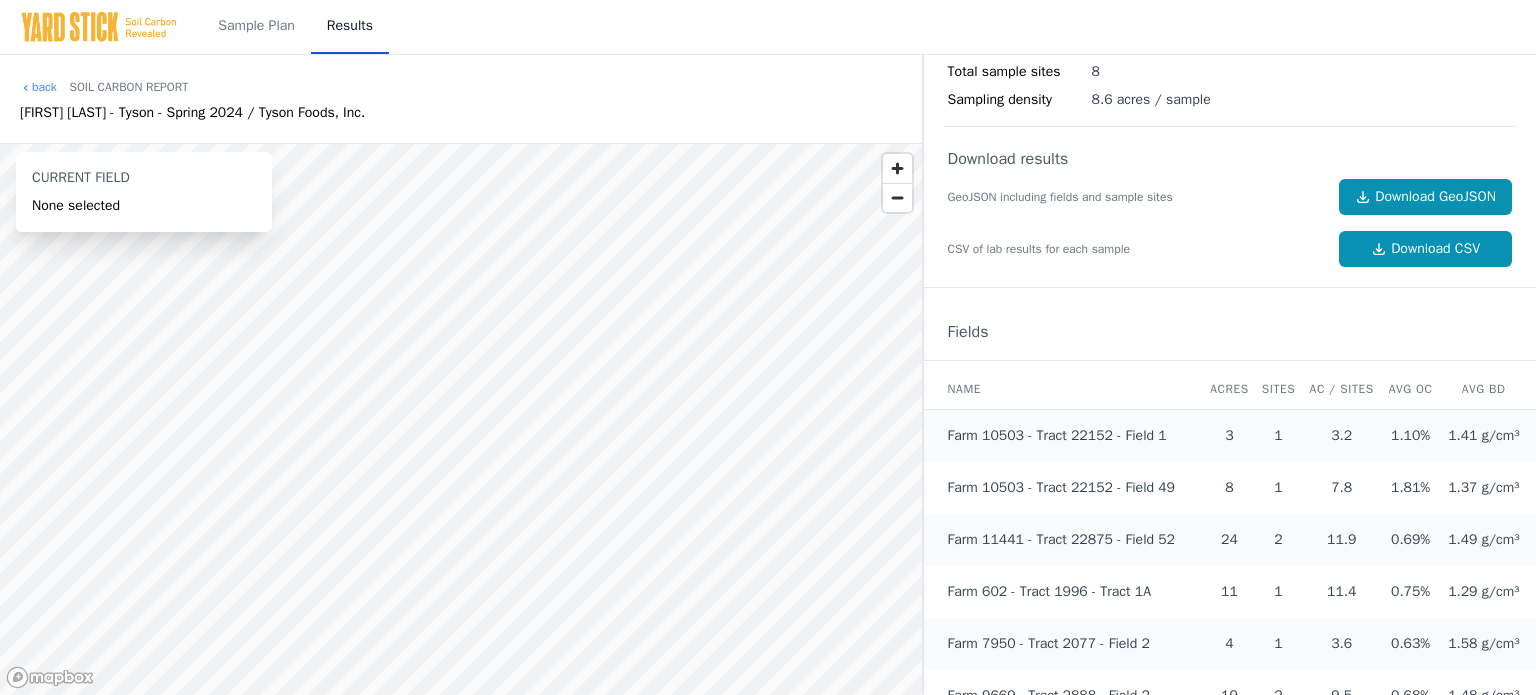 scroll, scrollTop: 268, scrollLeft: 0, axis: vertical 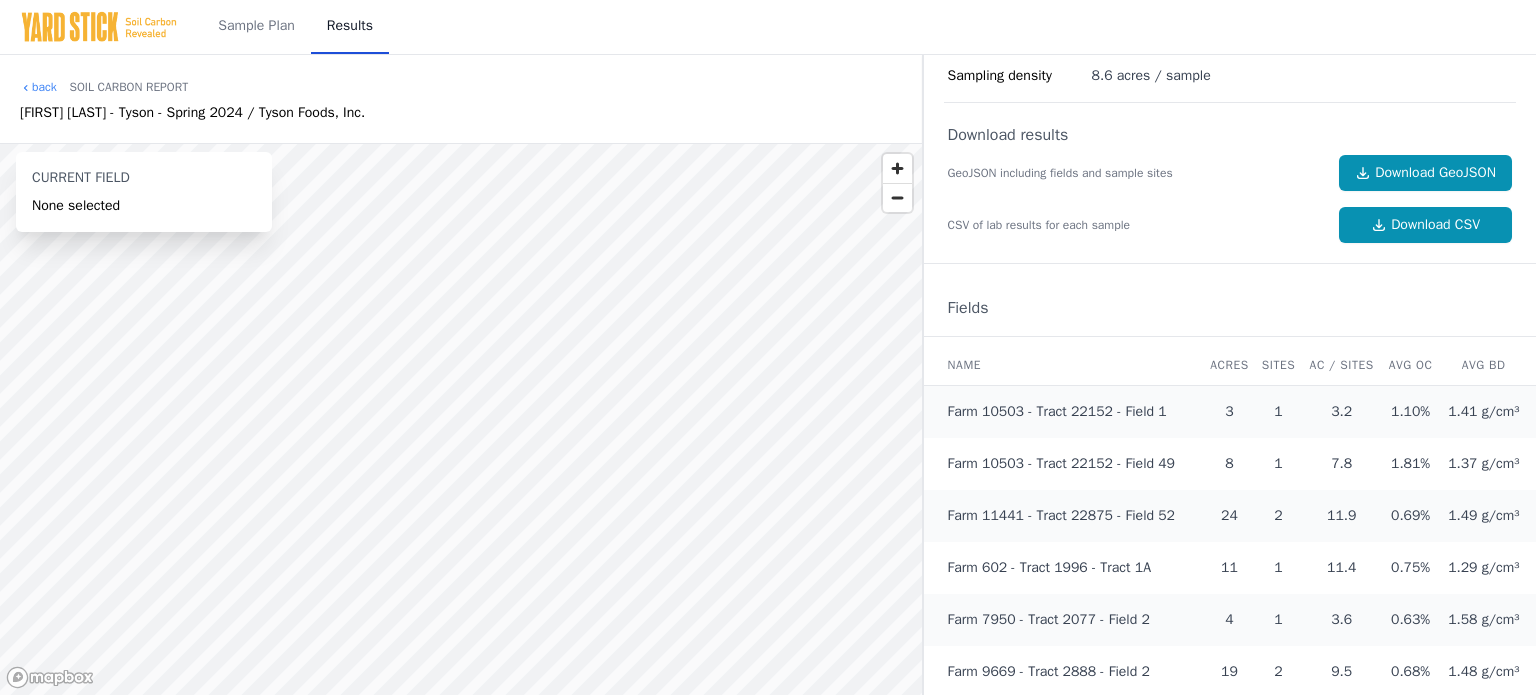 click on "Farm 10503 - Tract 22152 - Field 1" at bounding box center [1057, 411] 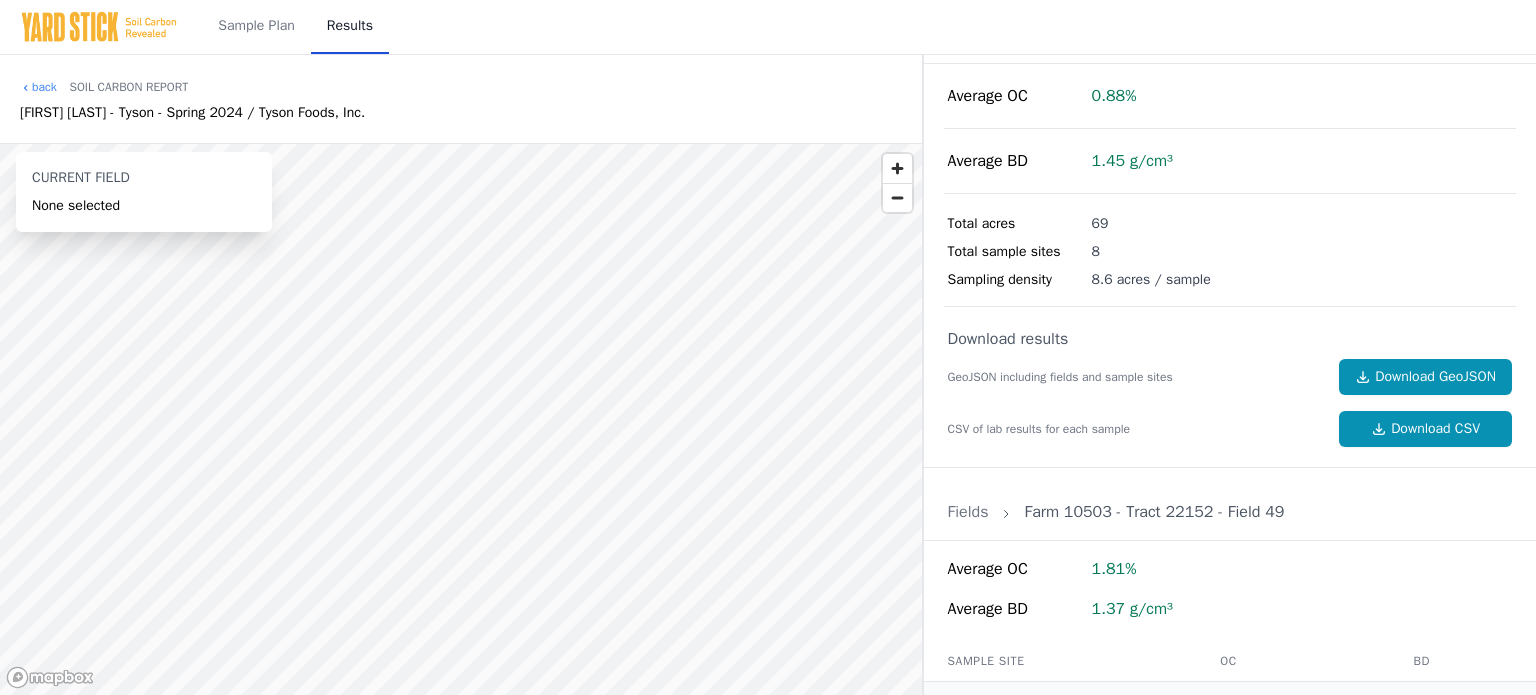 scroll, scrollTop: 100, scrollLeft: 0, axis: vertical 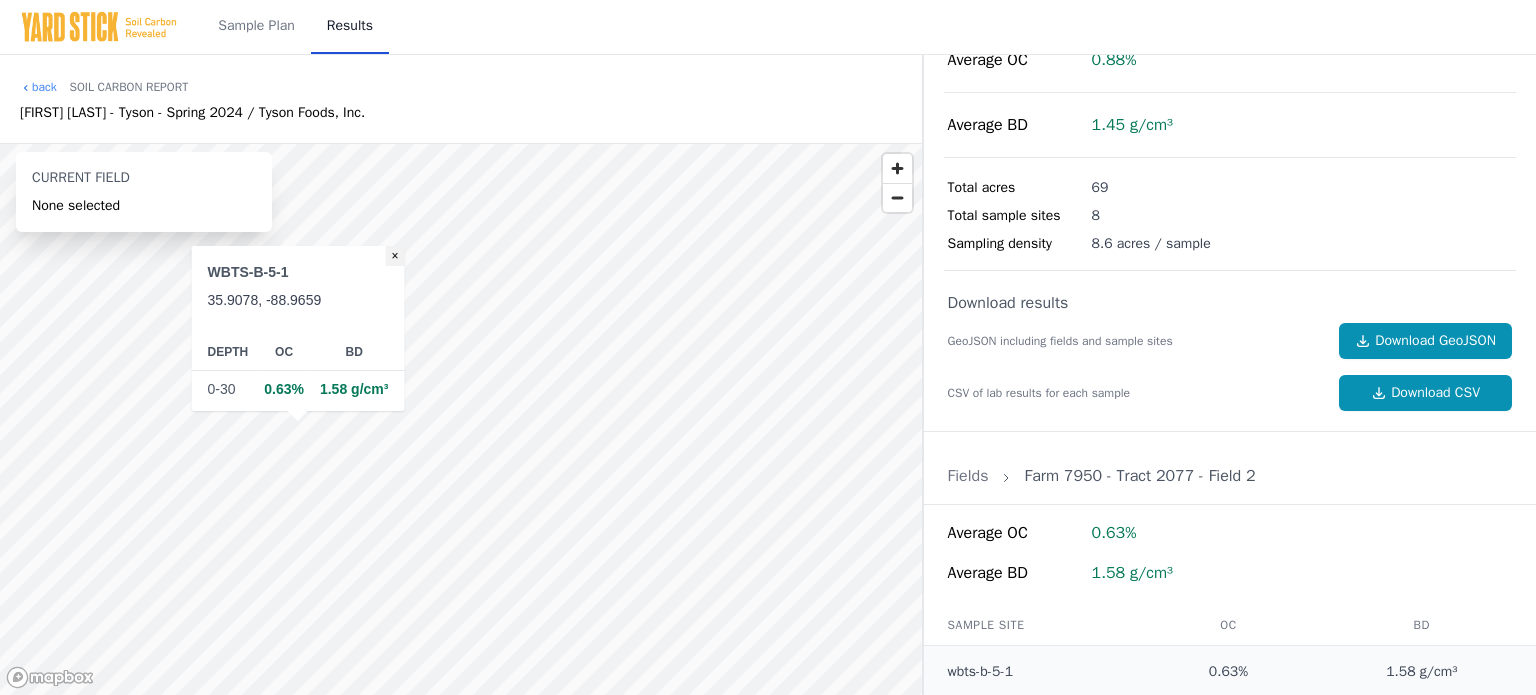 click on "×" at bounding box center [394, 256] 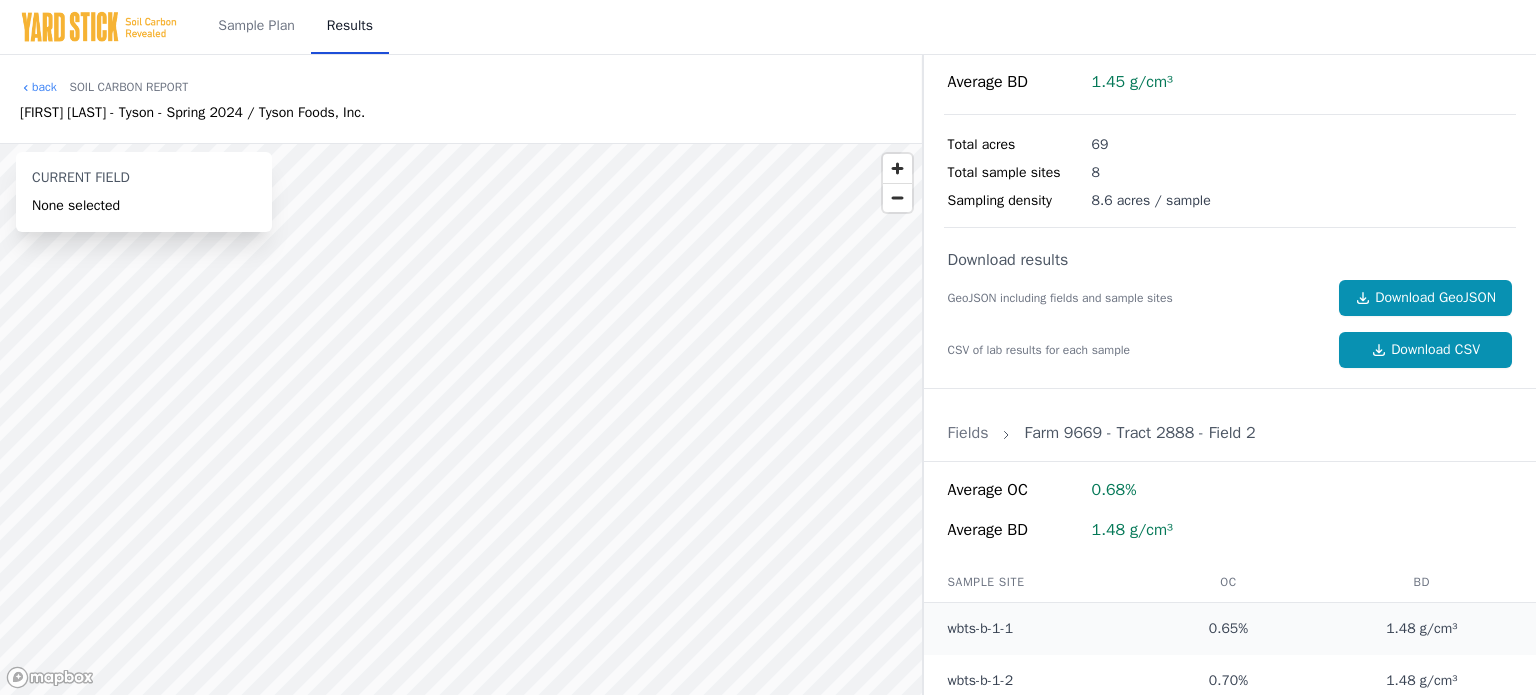 scroll, scrollTop: 152, scrollLeft: 0, axis: vertical 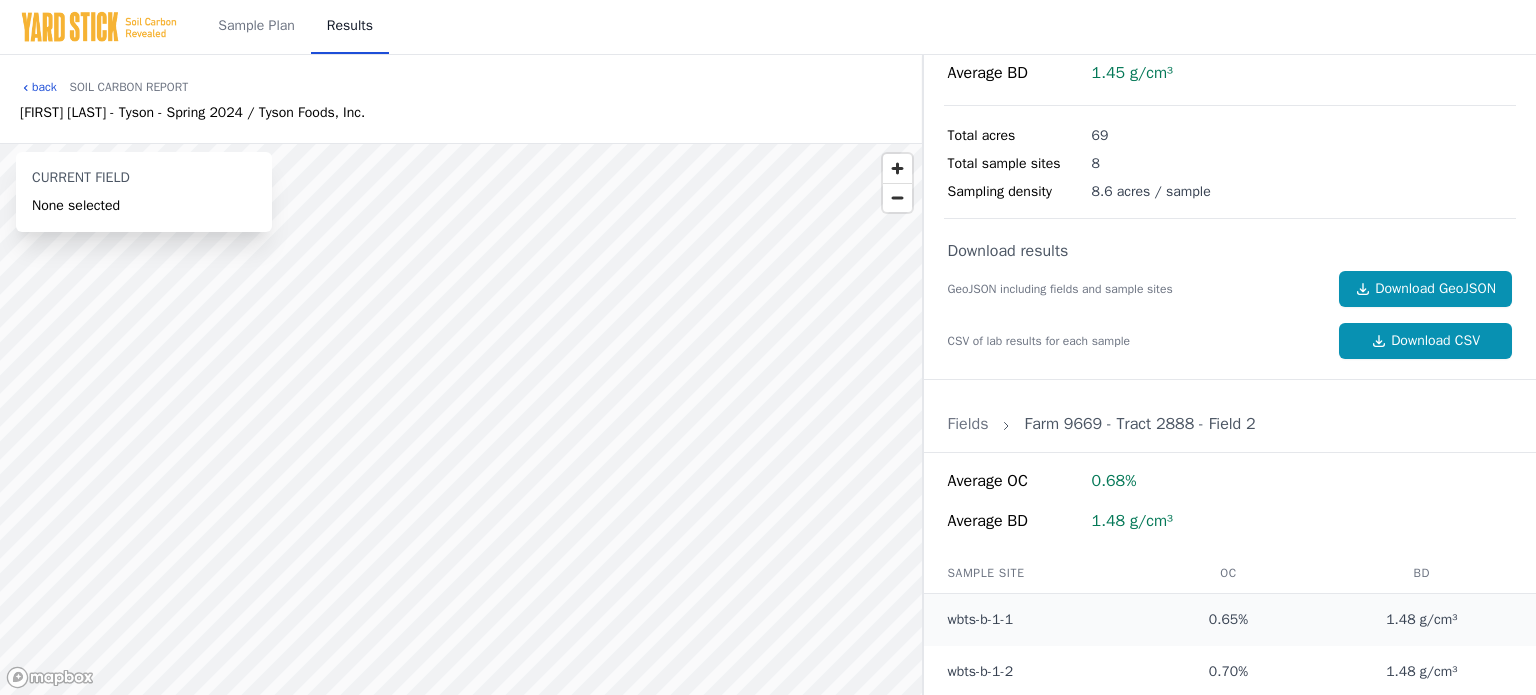 click on "back" at bounding box center (38, 87) 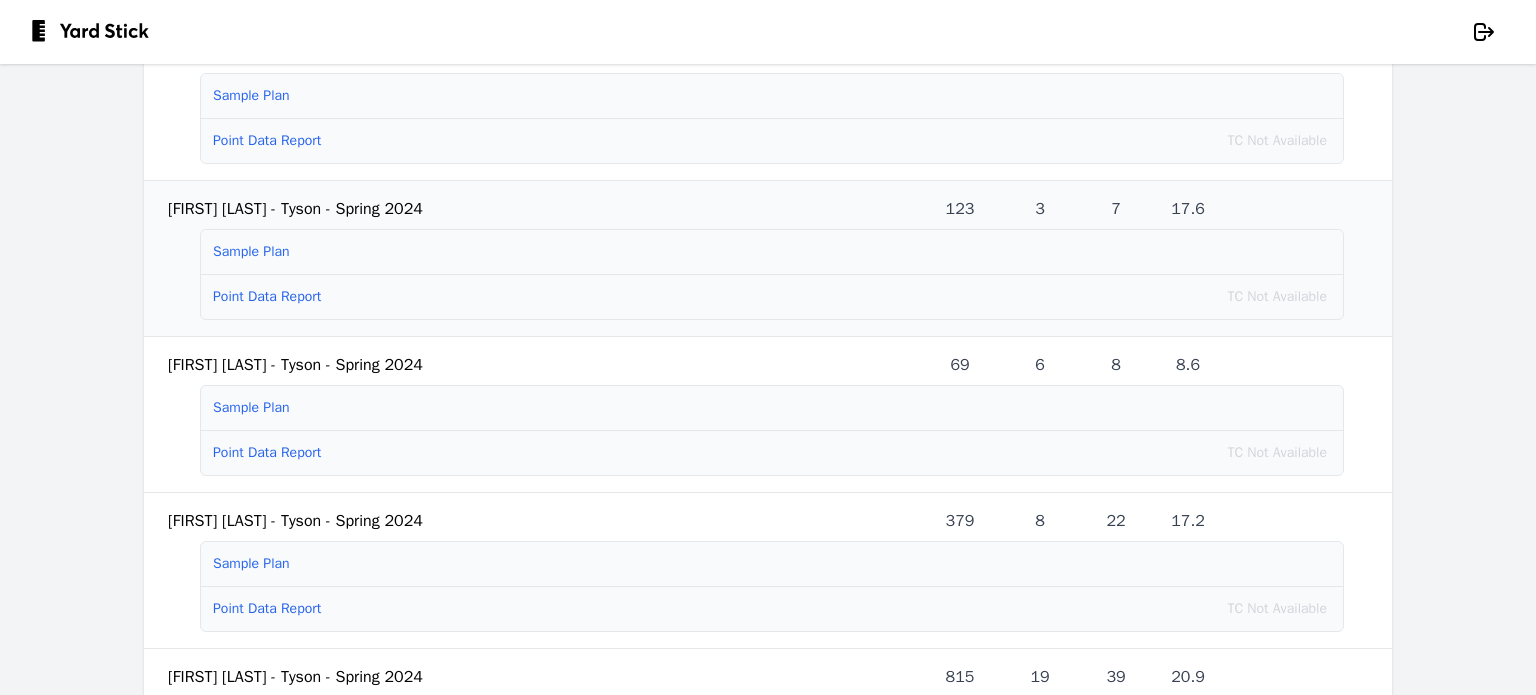 scroll, scrollTop: 300, scrollLeft: 0, axis: vertical 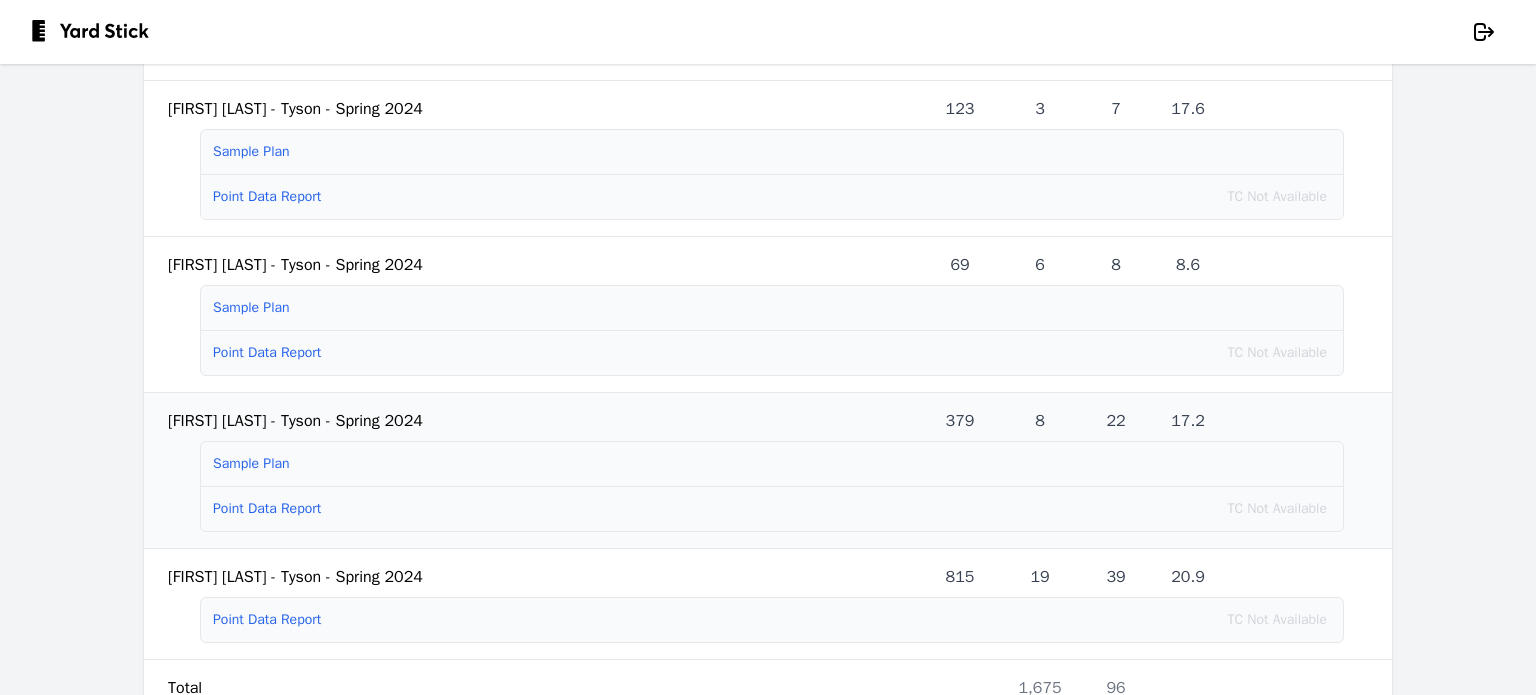 click on "Point Data Report" at bounding box center (267, 508) 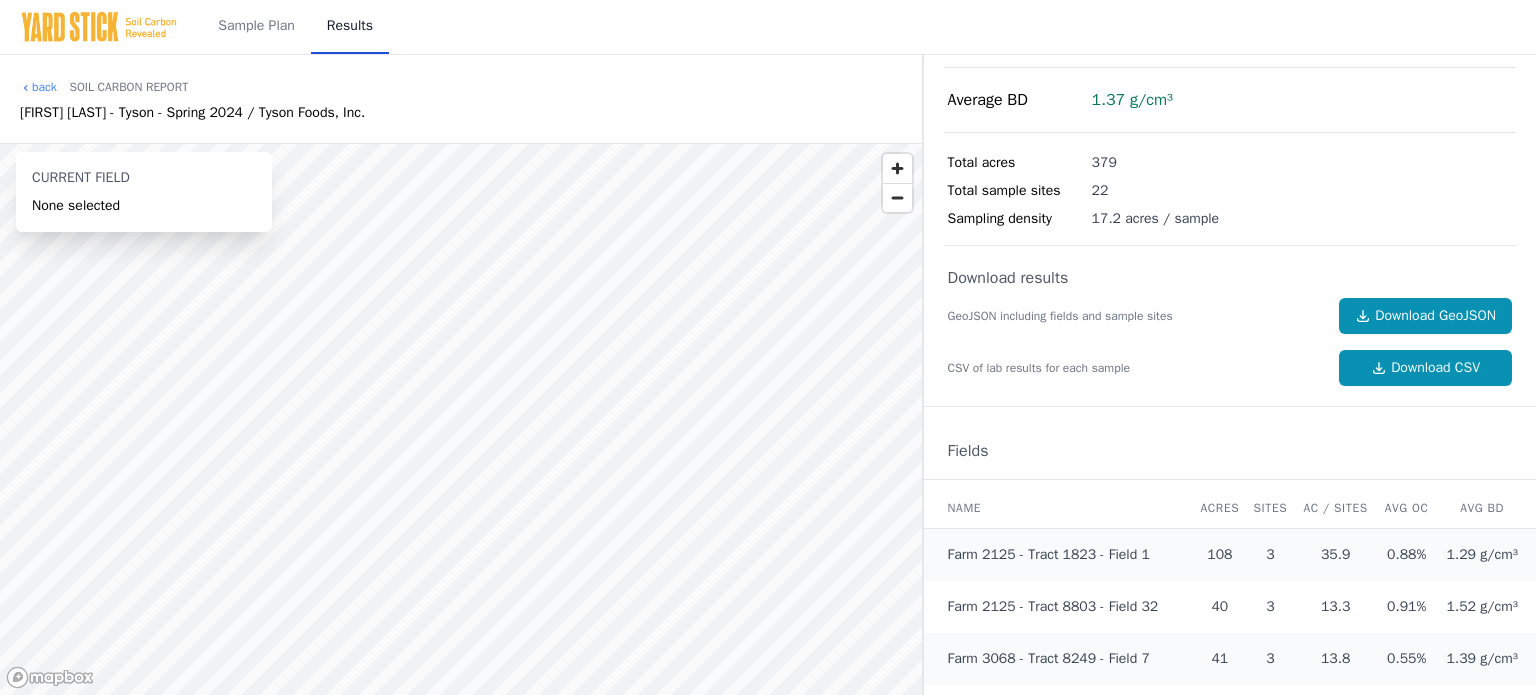 scroll, scrollTop: 372, scrollLeft: 0, axis: vertical 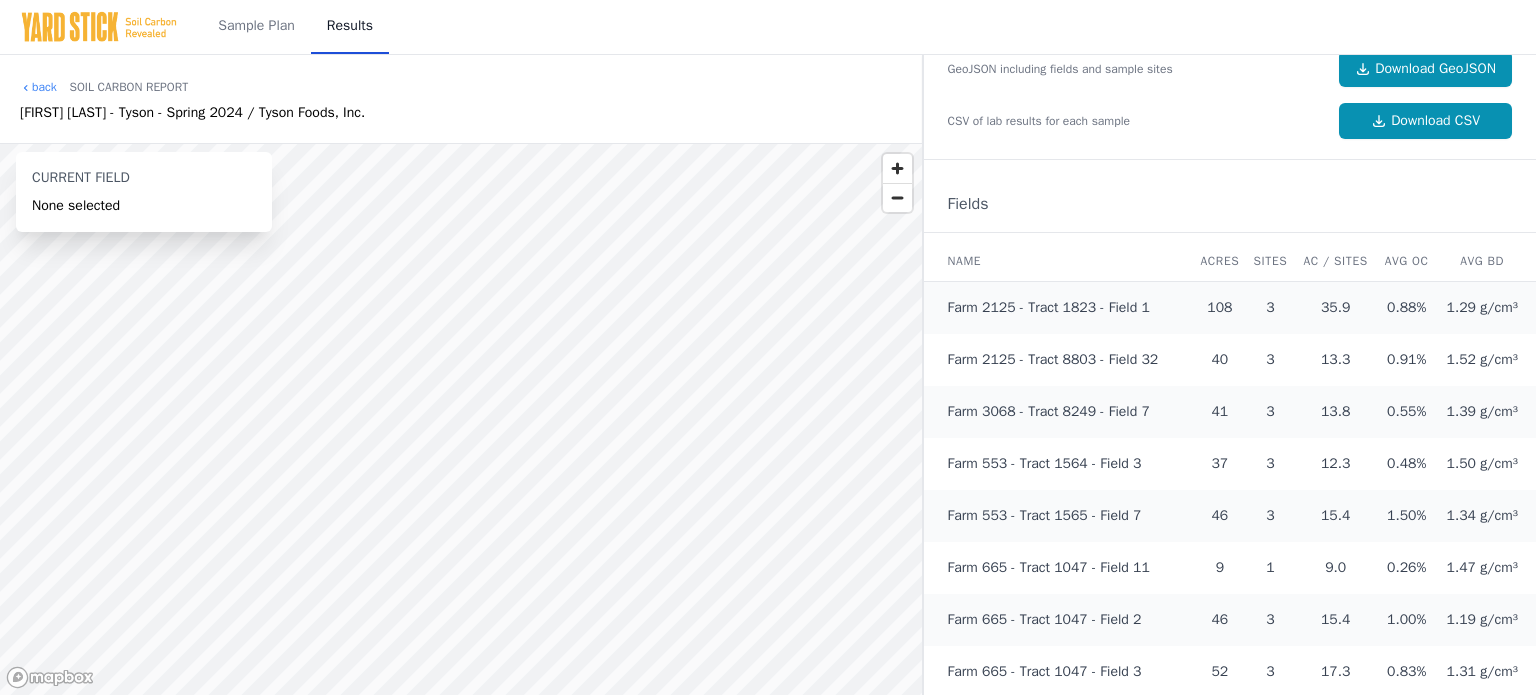 click on "Farm 2125 - Tract 1823 - Field 1" at bounding box center [1049, 307] 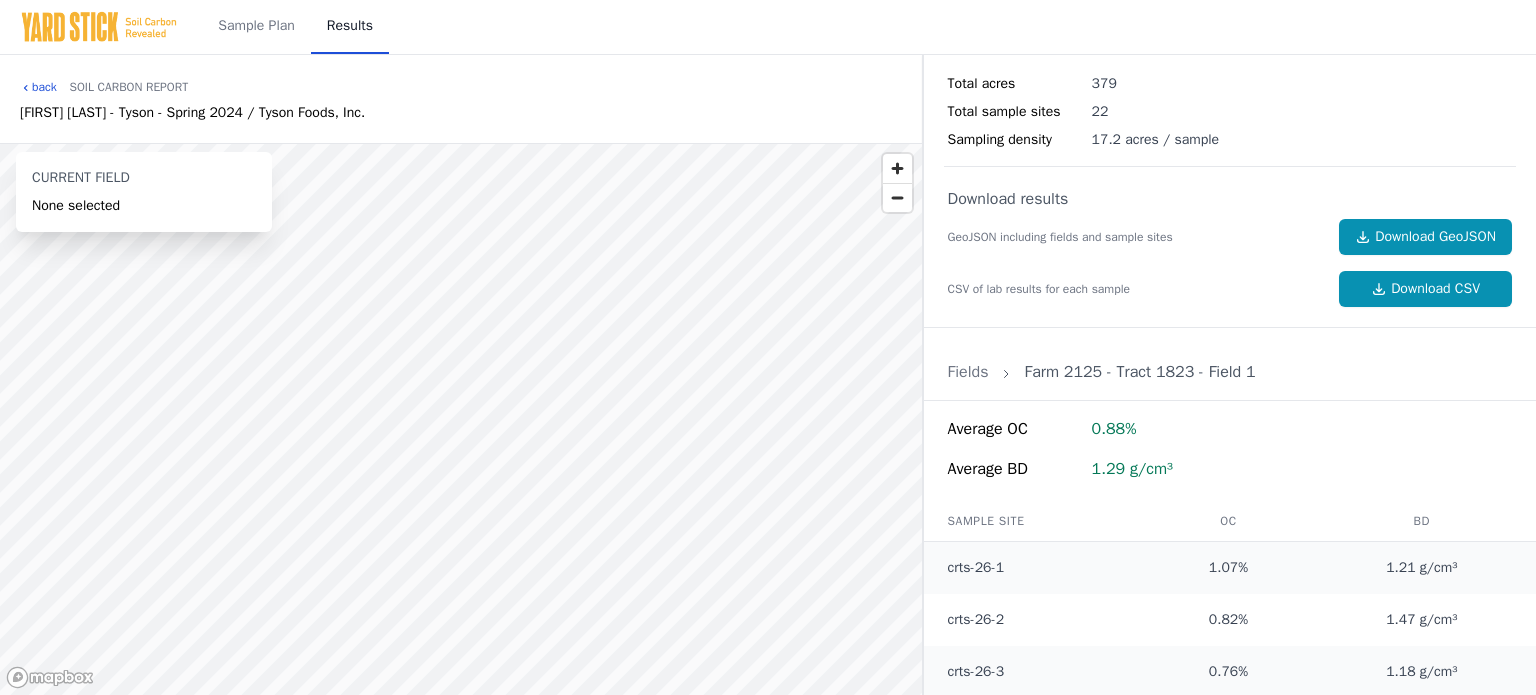 click 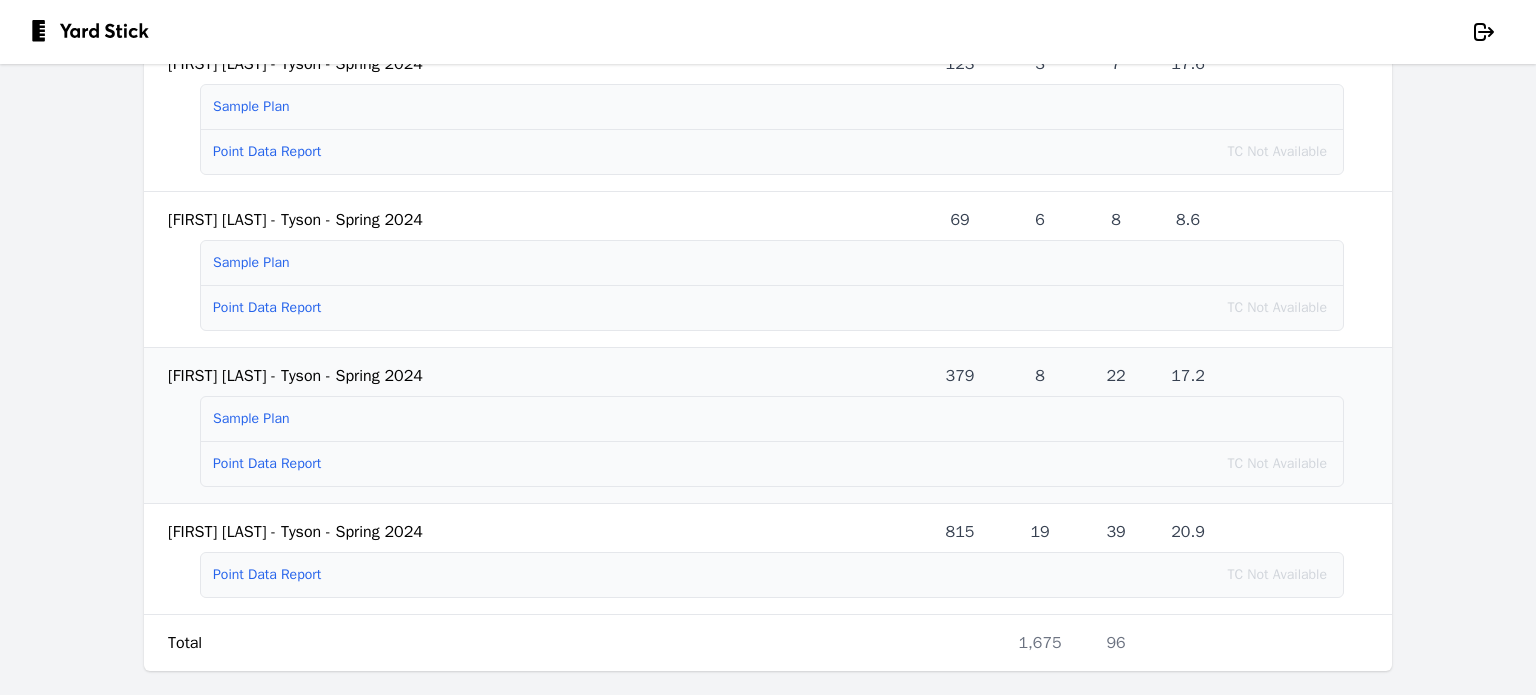 scroll, scrollTop: 356, scrollLeft: 0, axis: vertical 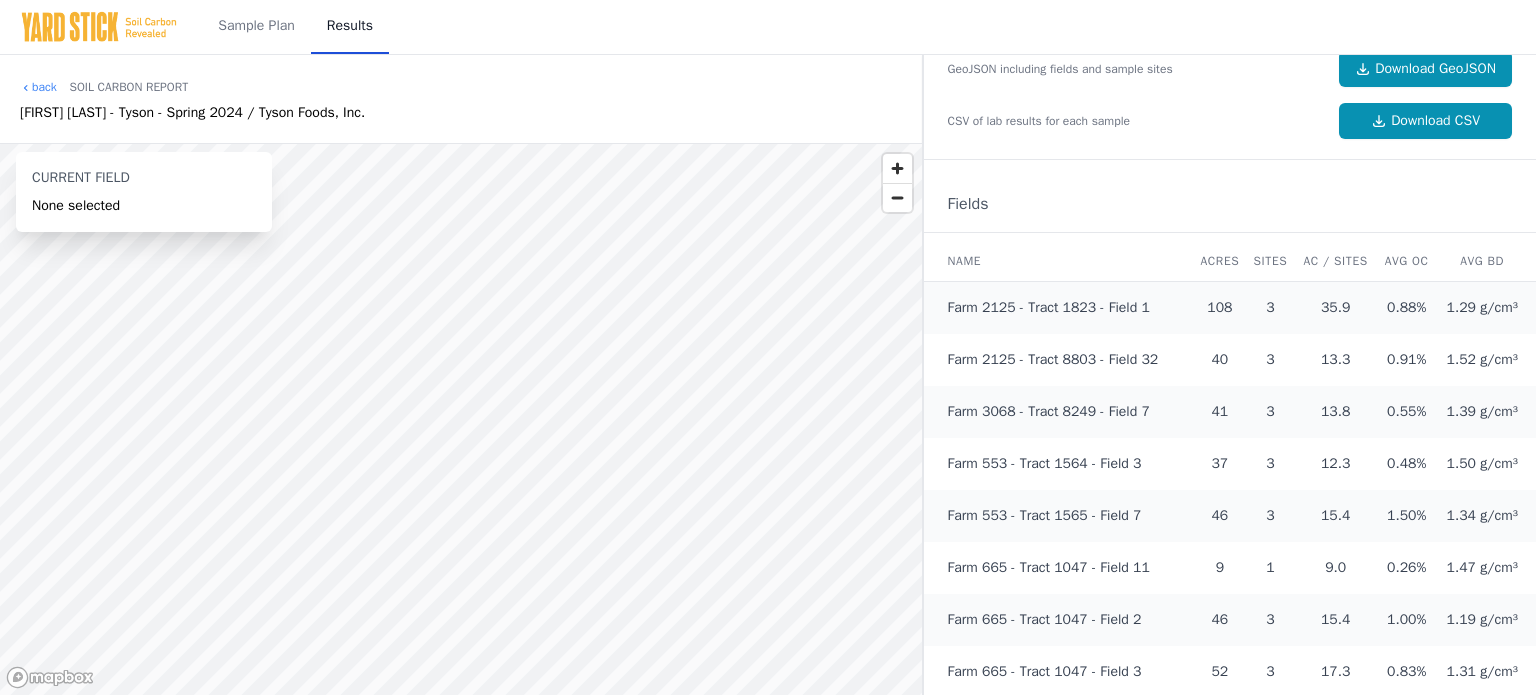 click on "Farm 2125 - Tract 8803 - Field 32" at bounding box center (1053, 359) 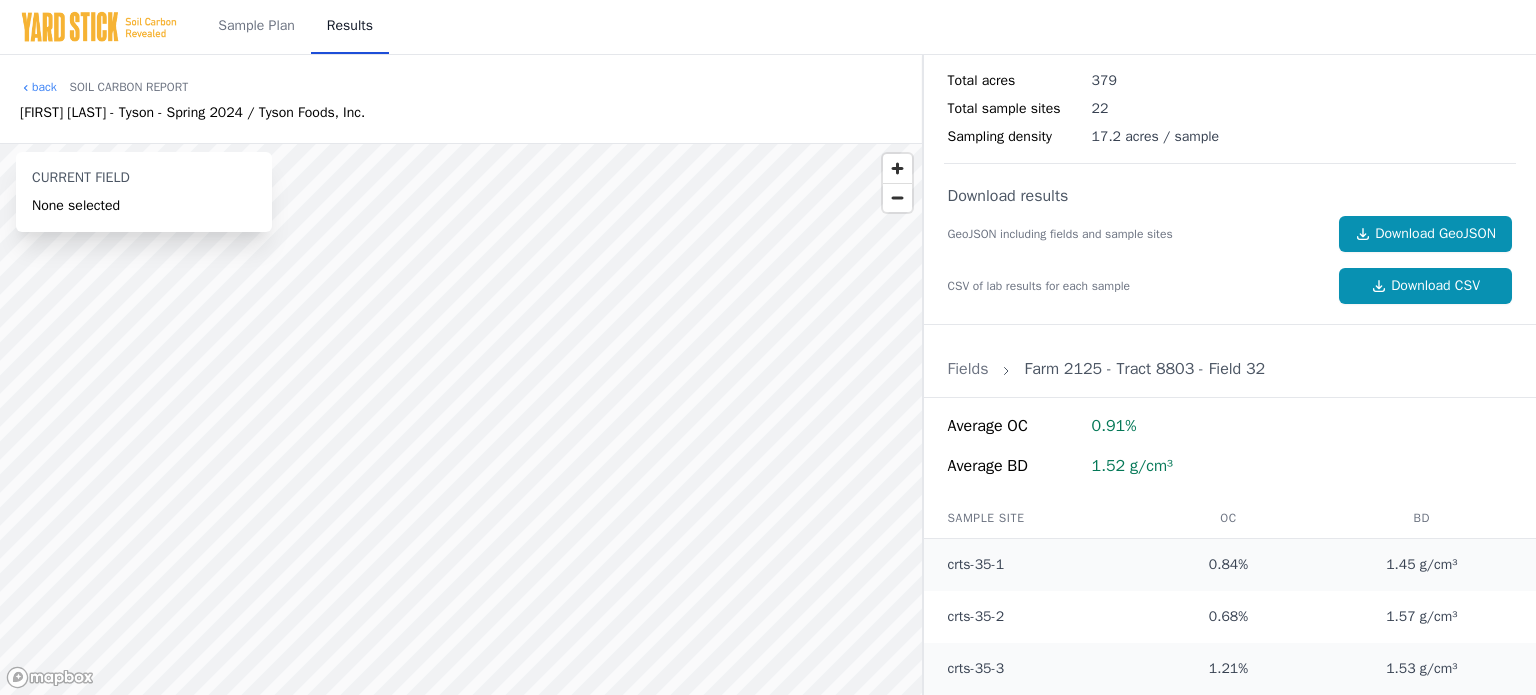 scroll, scrollTop: 204, scrollLeft: 0, axis: vertical 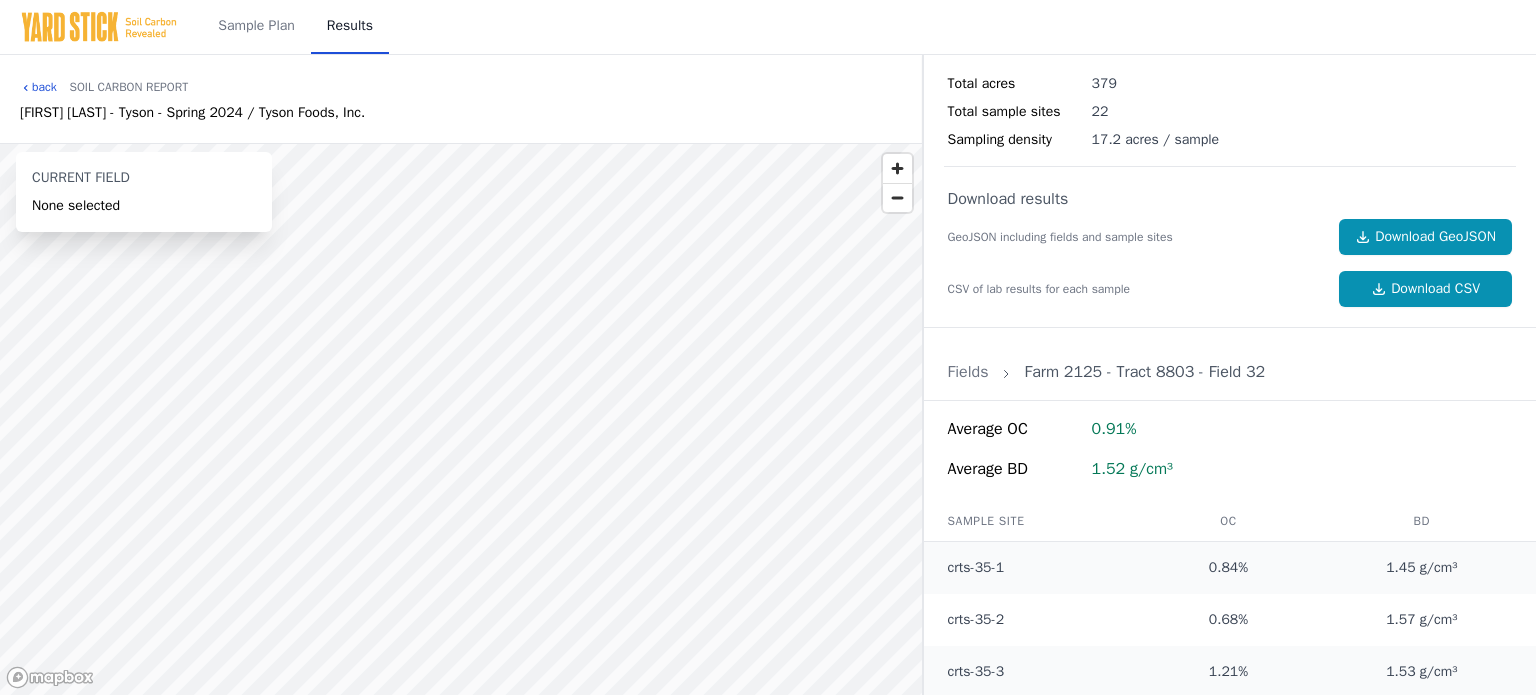 click on "back" at bounding box center (38, 87) 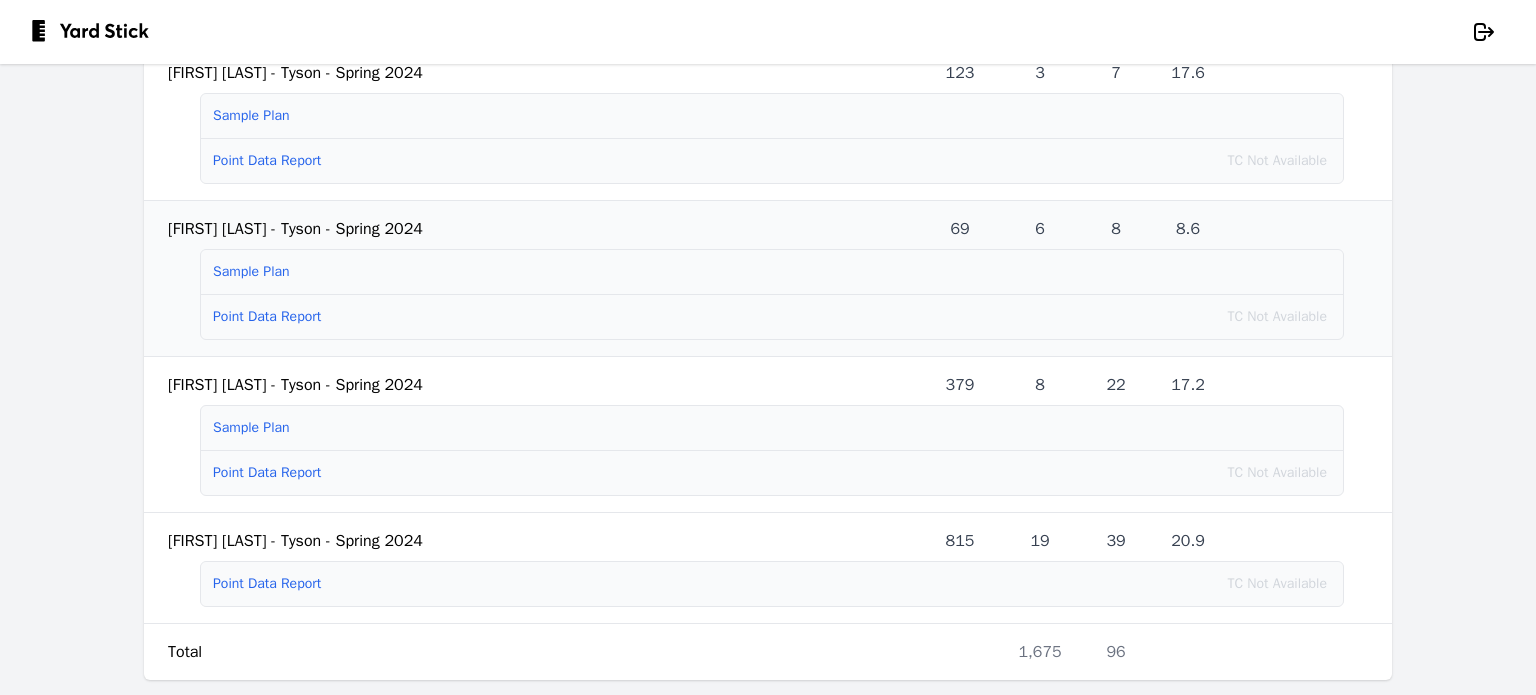 scroll, scrollTop: 356, scrollLeft: 0, axis: vertical 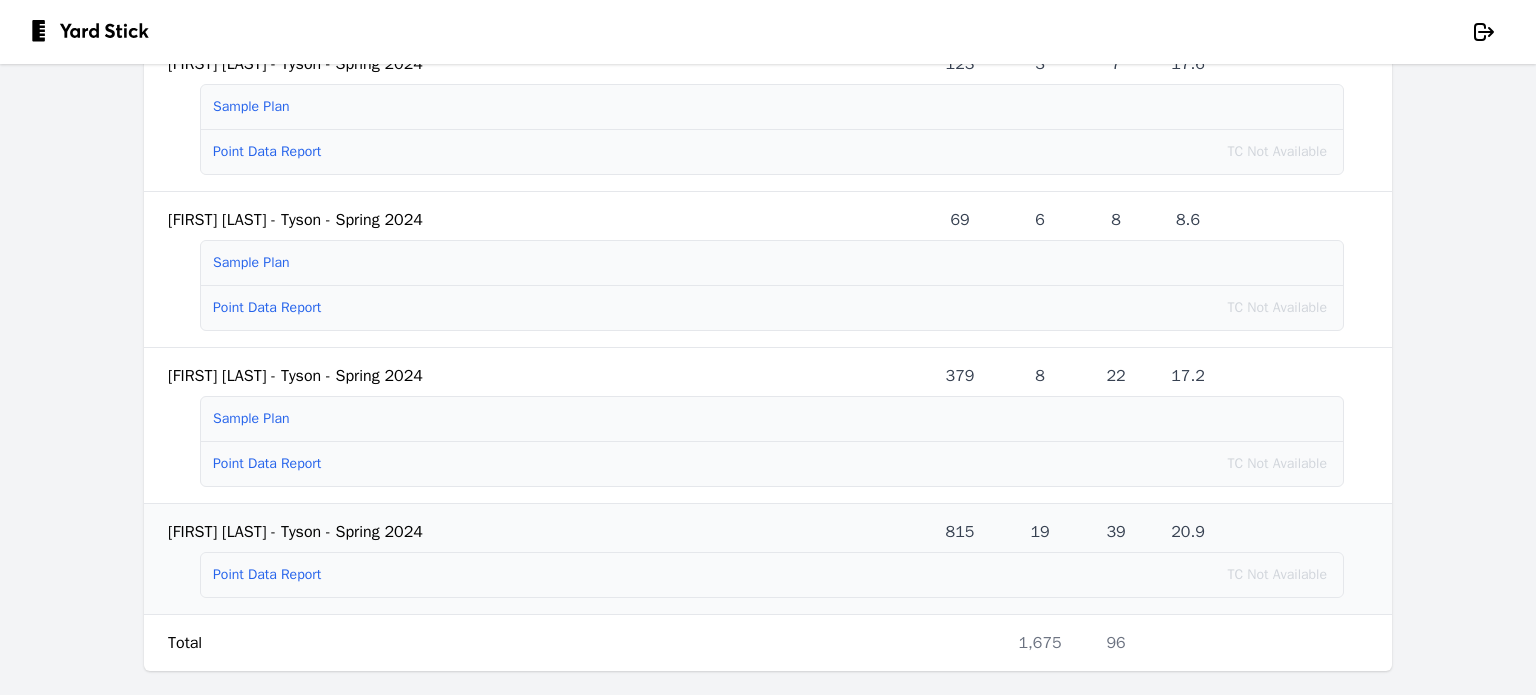 click on "Point Data Report" at bounding box center (267, 574) 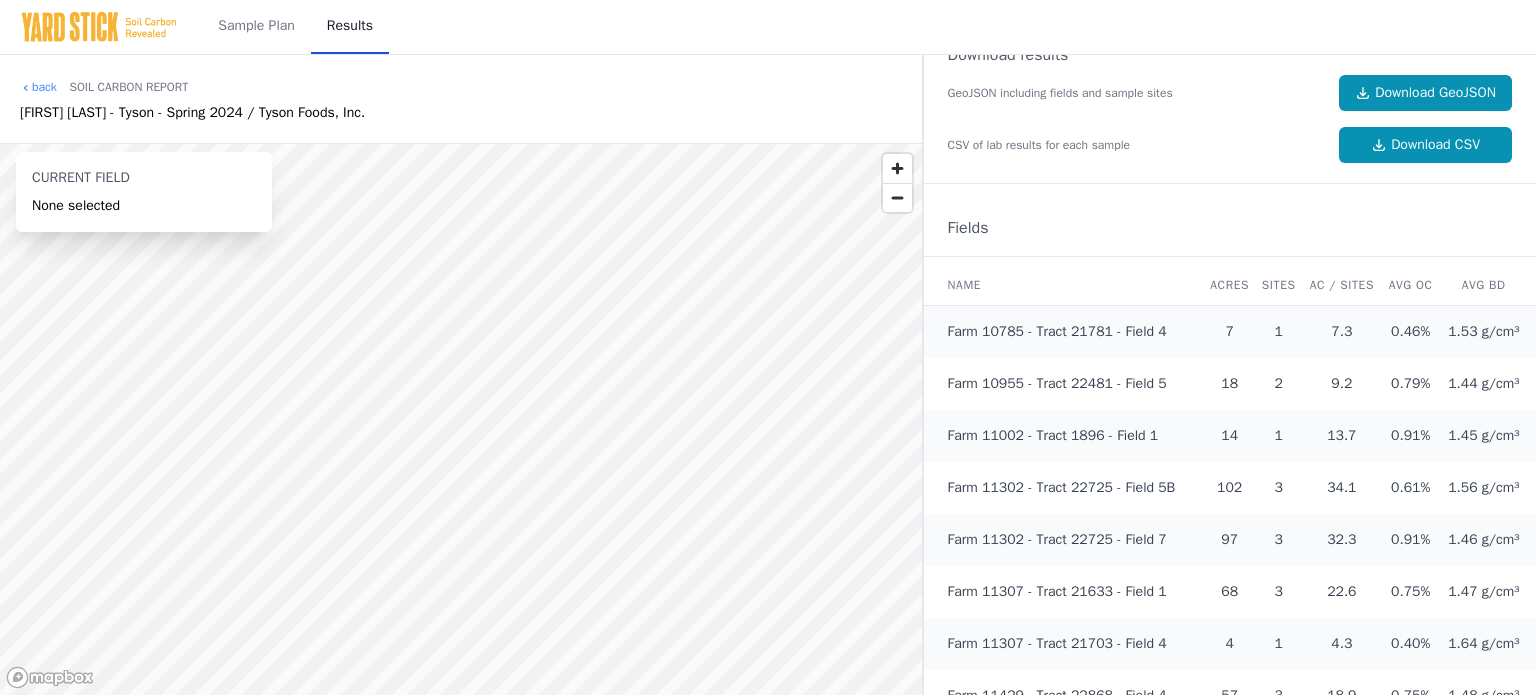 scroll, scrollTop: 400, scrollLeft: 0, axis: vertical 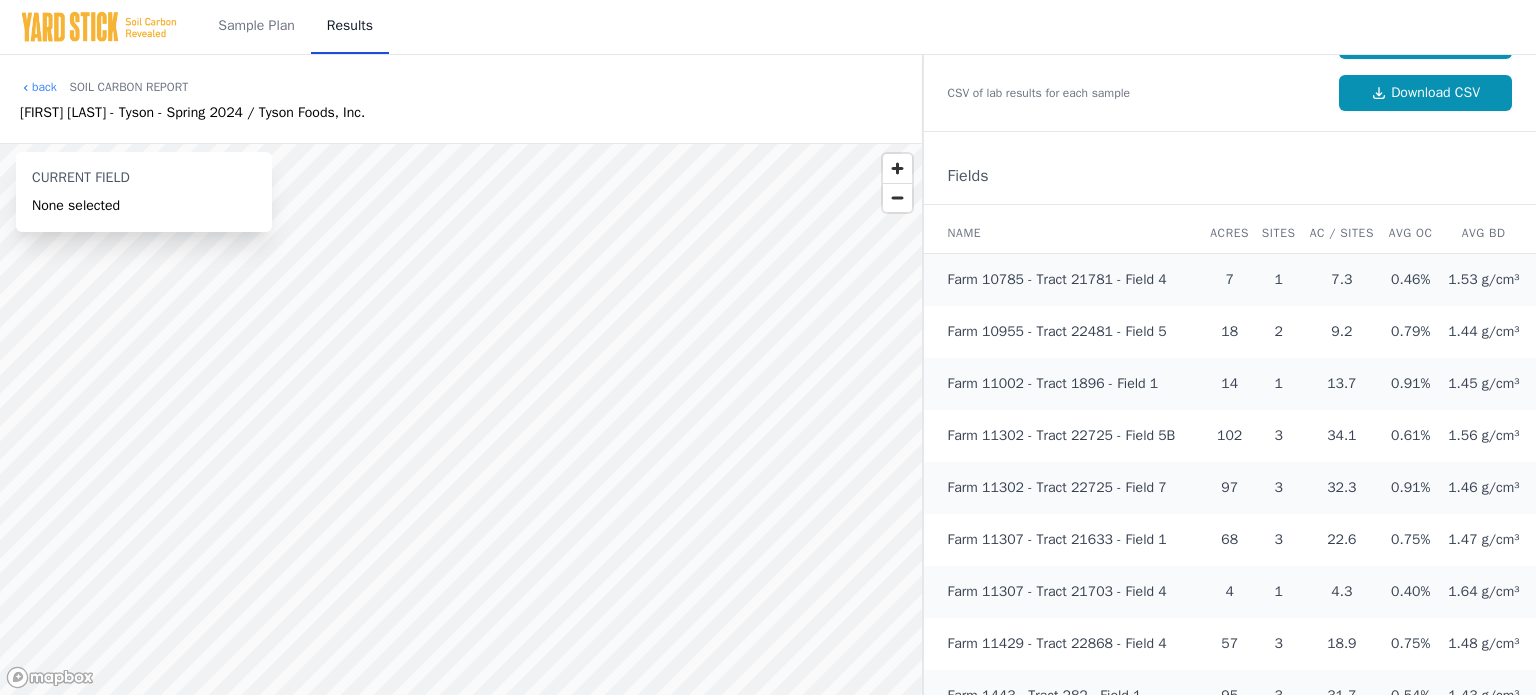 click on "Farm 10785 - Tract 21781 - Field 4" at bounding box center (1057, 279) 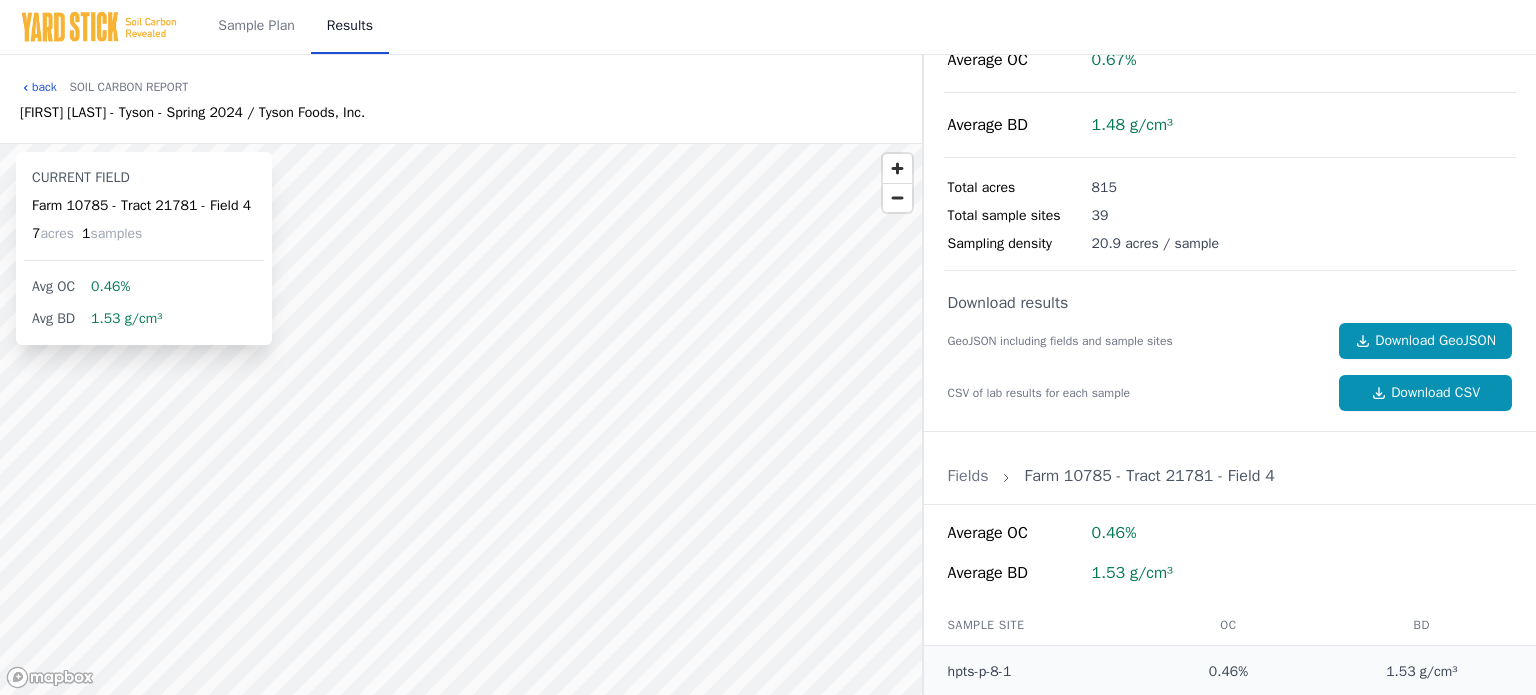 click 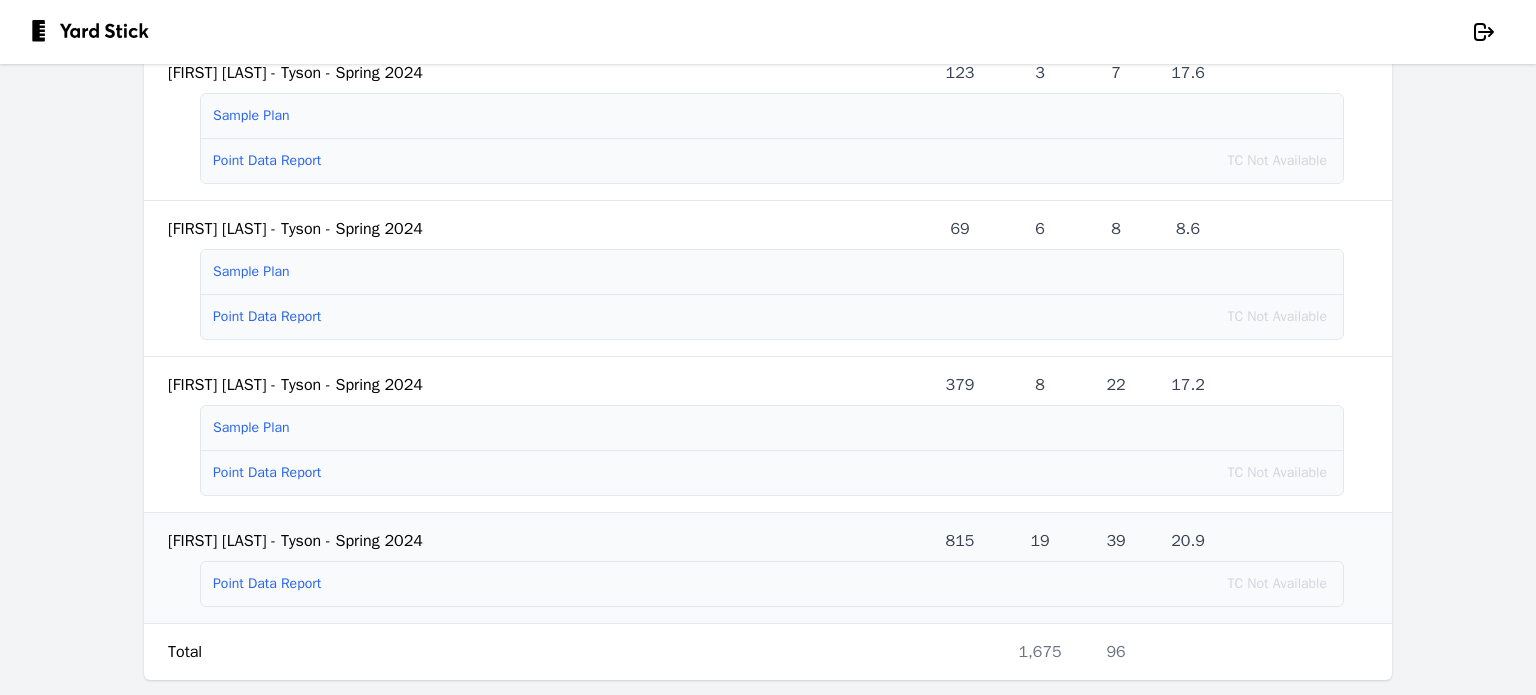 scroll, scrollTop: 356, scrollLeft: 0, axis: vertical 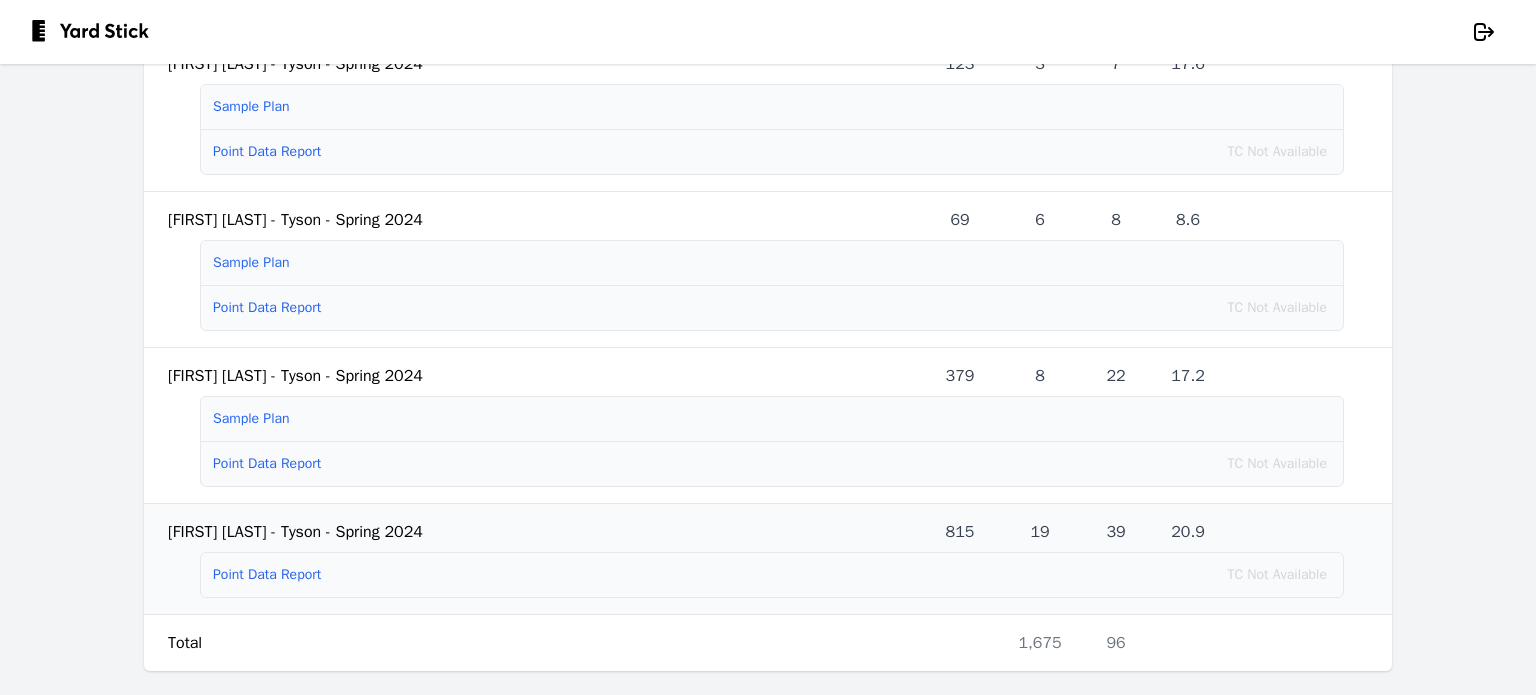 click on "Point Data Report" at bounding box center [267, 574] 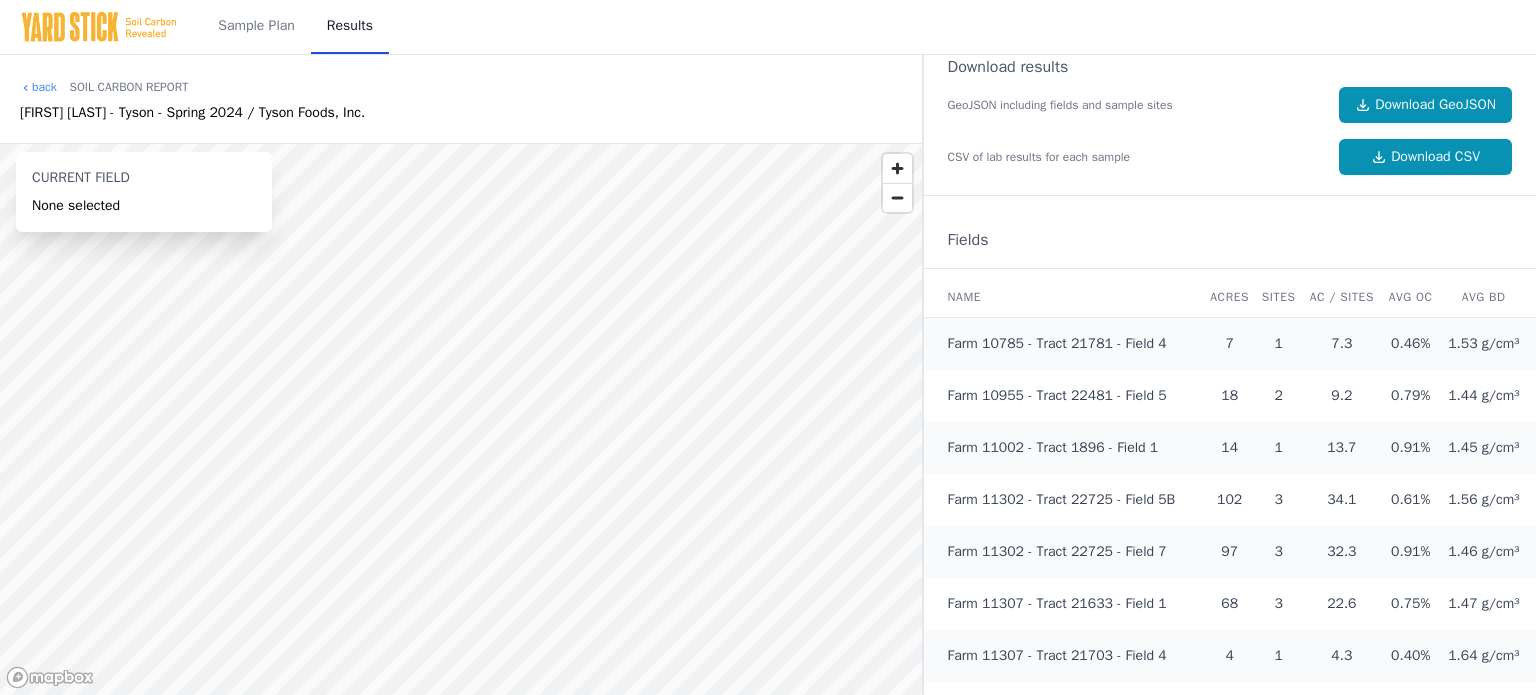 scroll, scrollTop: 400, scrollLeft: 0, axis: vertical 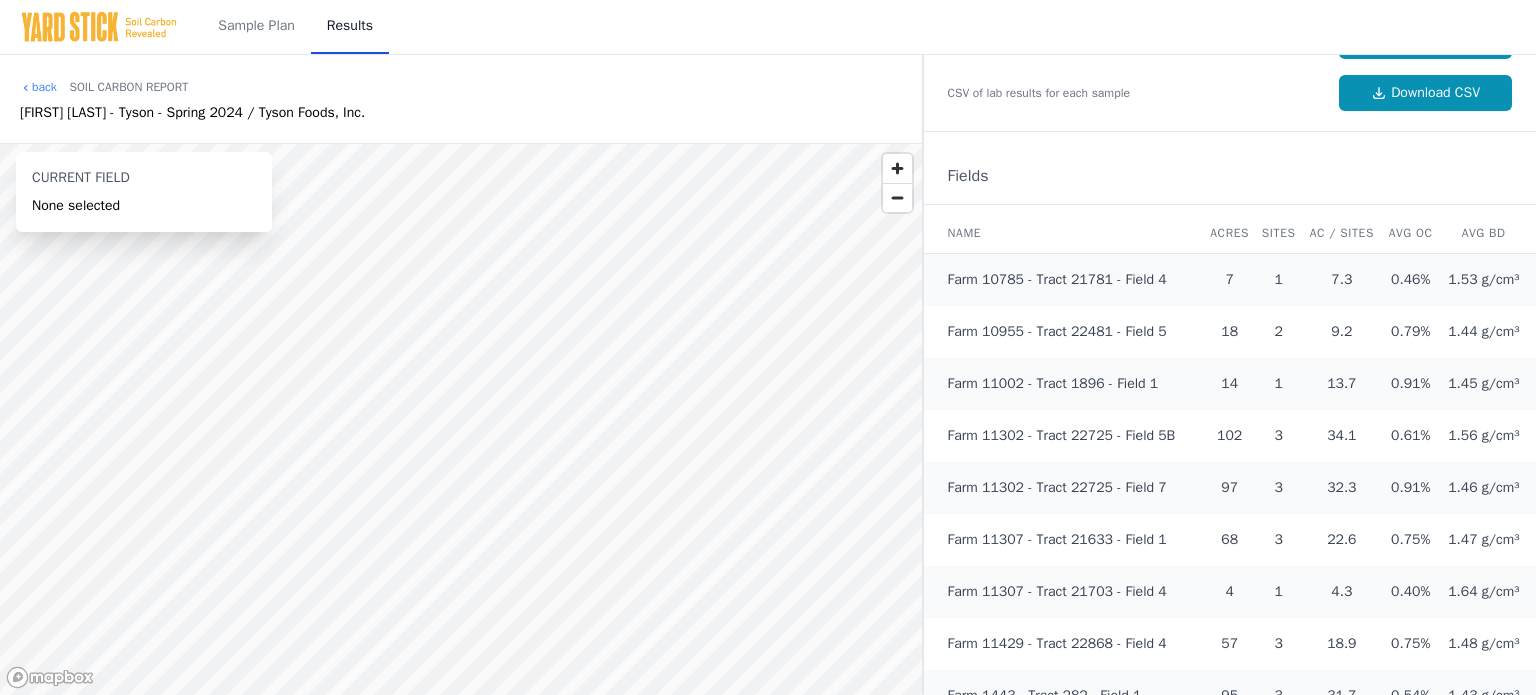 click on "Farm 11302 - Tract 22725 - Field 5B" at bounding box center [1062, 435] 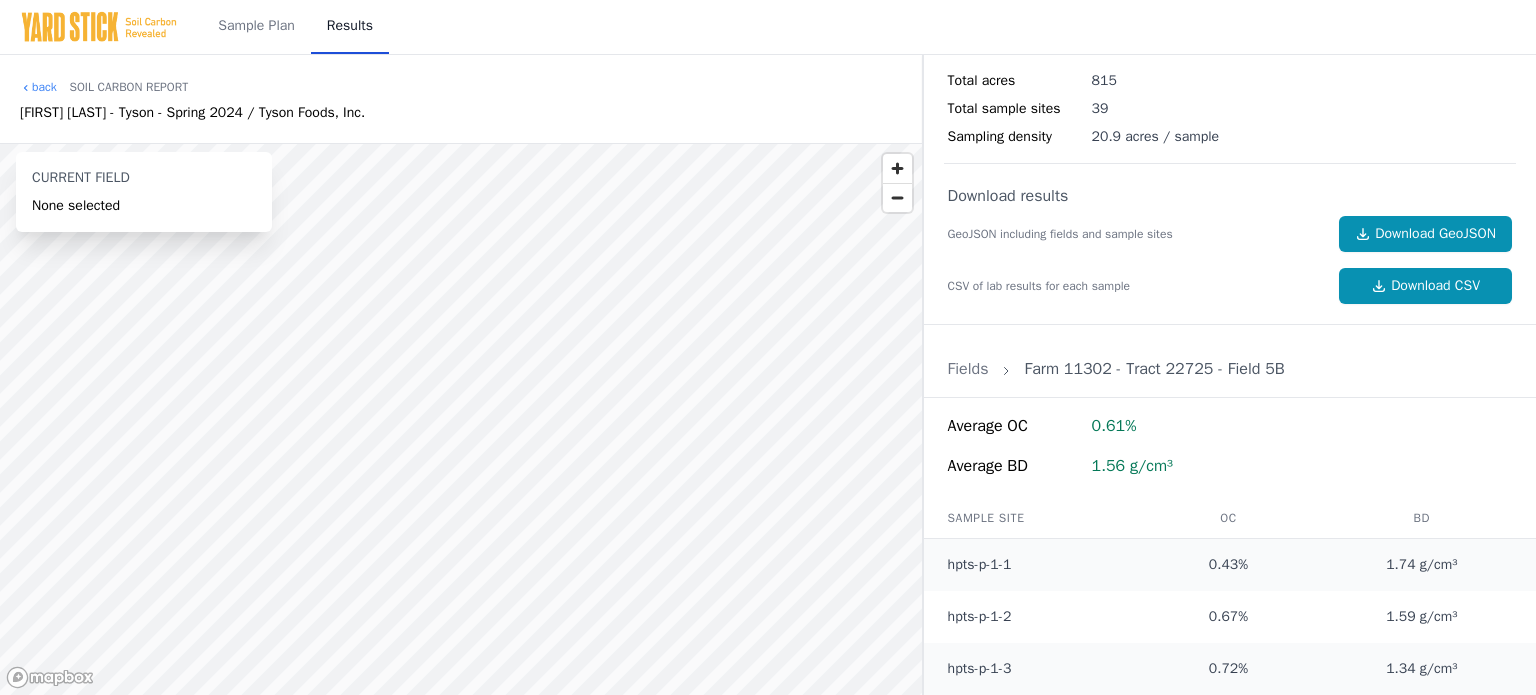 scroll, scrollTop: 204, scrollLeft: 0, axis: vertical 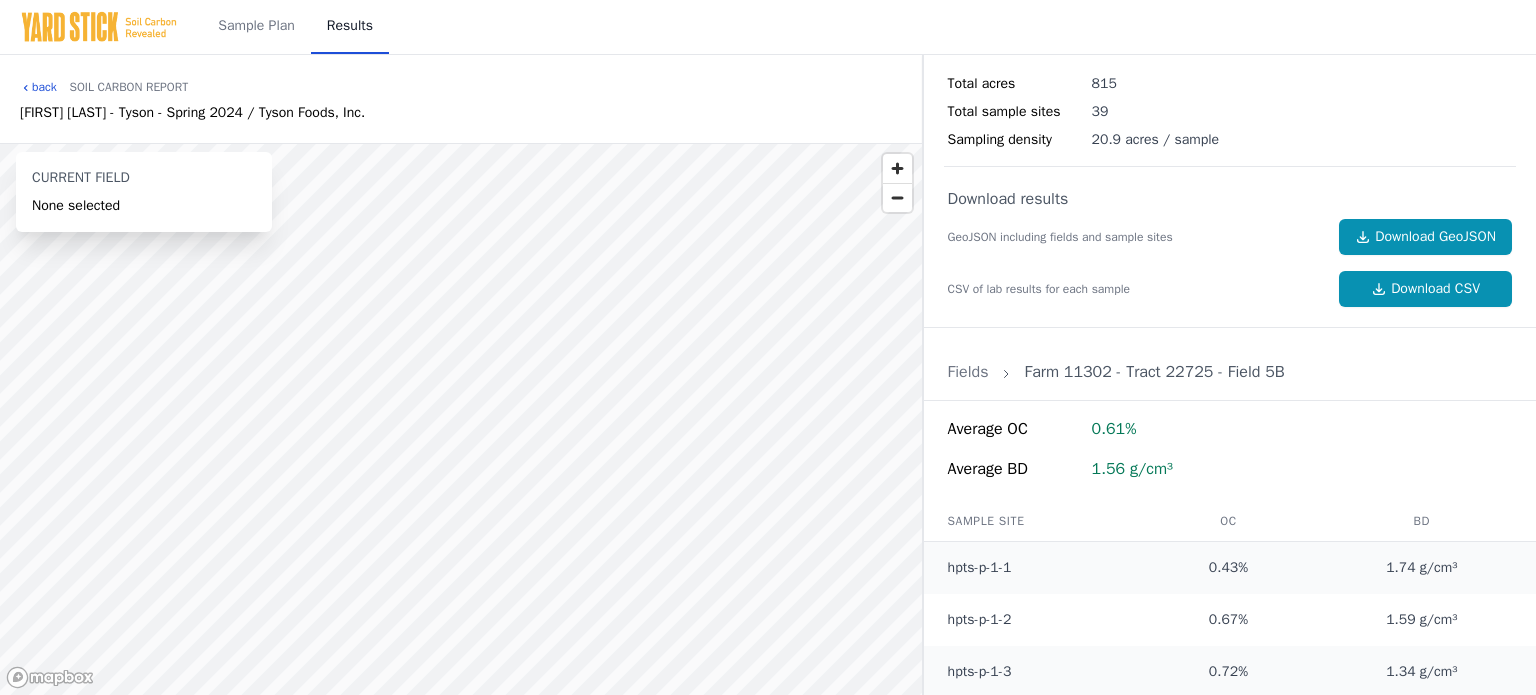 click on "back" at bounding box center (38, 87) 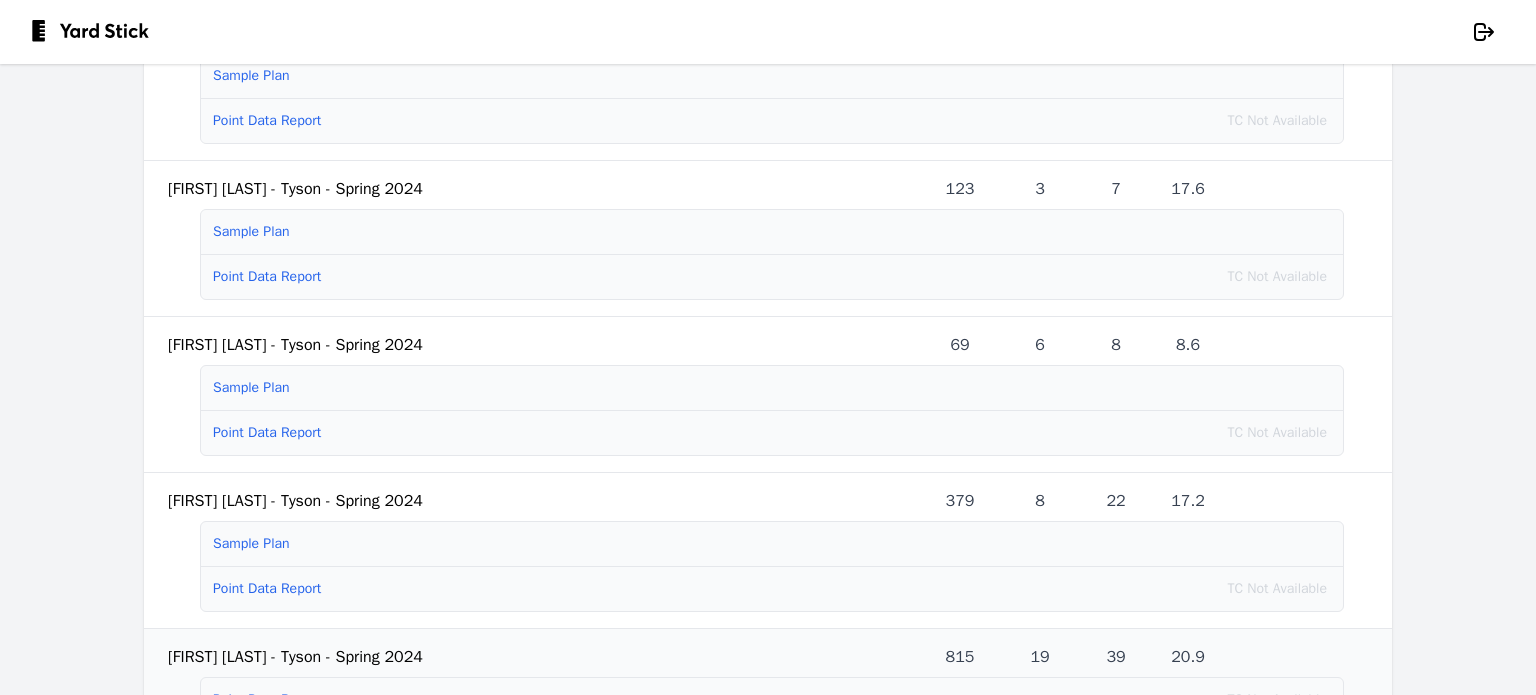scroll, scrollTop: 356, scrollLeft: 0, axis: vertical 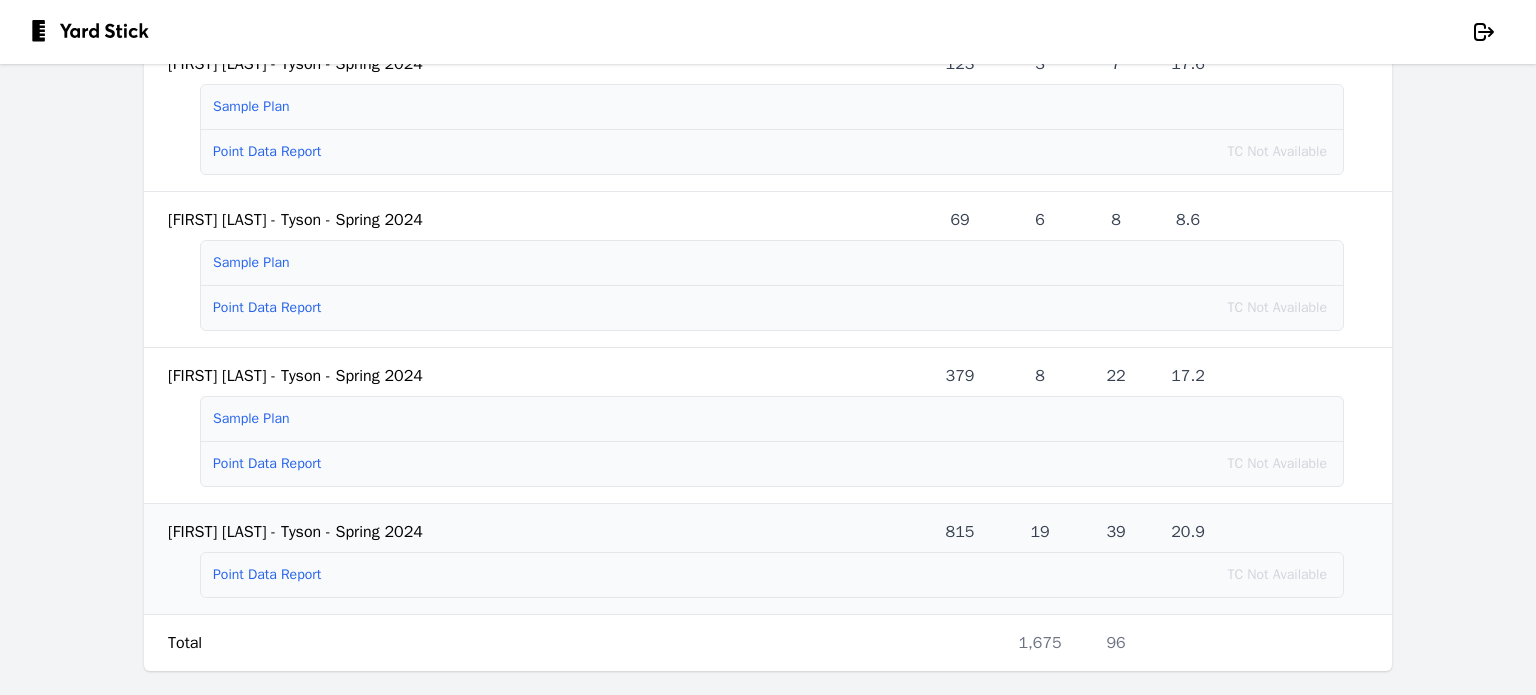click on "Point Data Report" at bounding box center (267, 574) 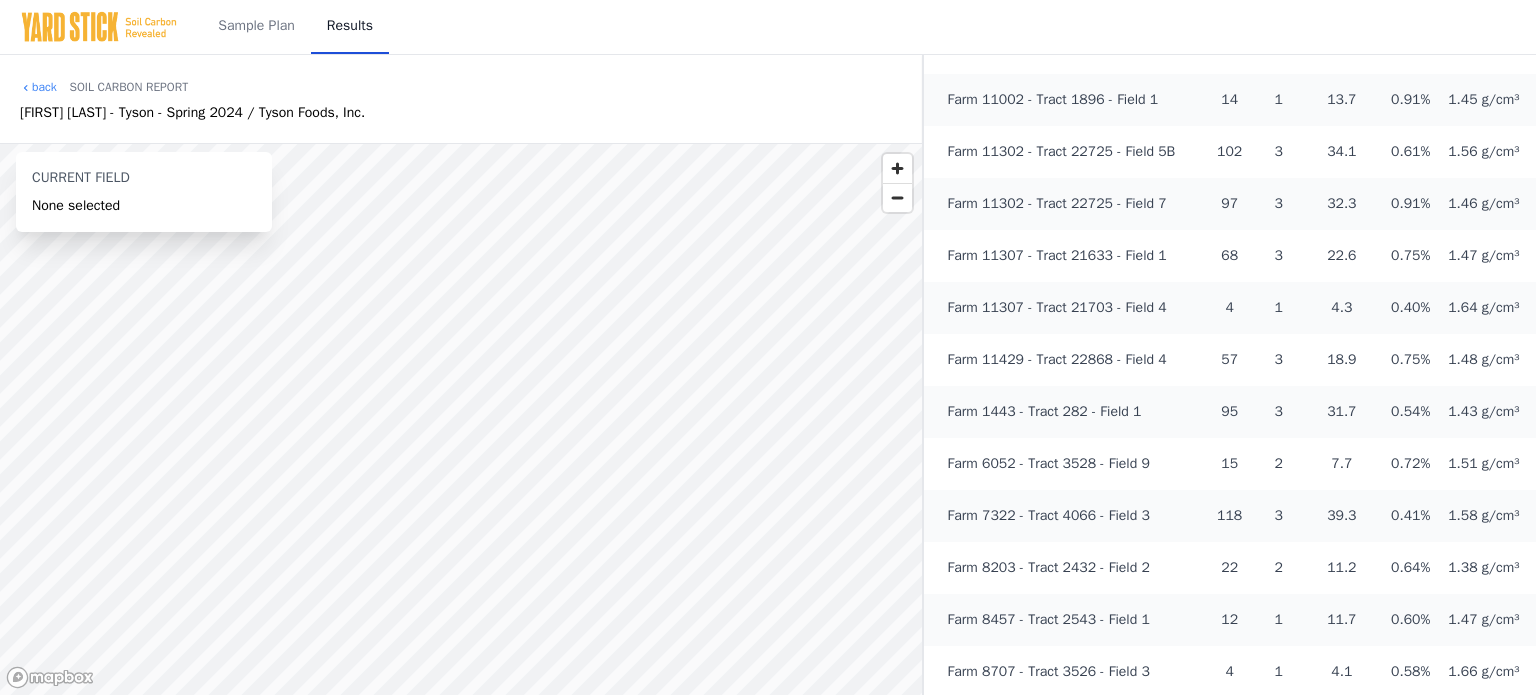 scroll, scrollTop: 700, scrollLeft: 0, axis: vertical 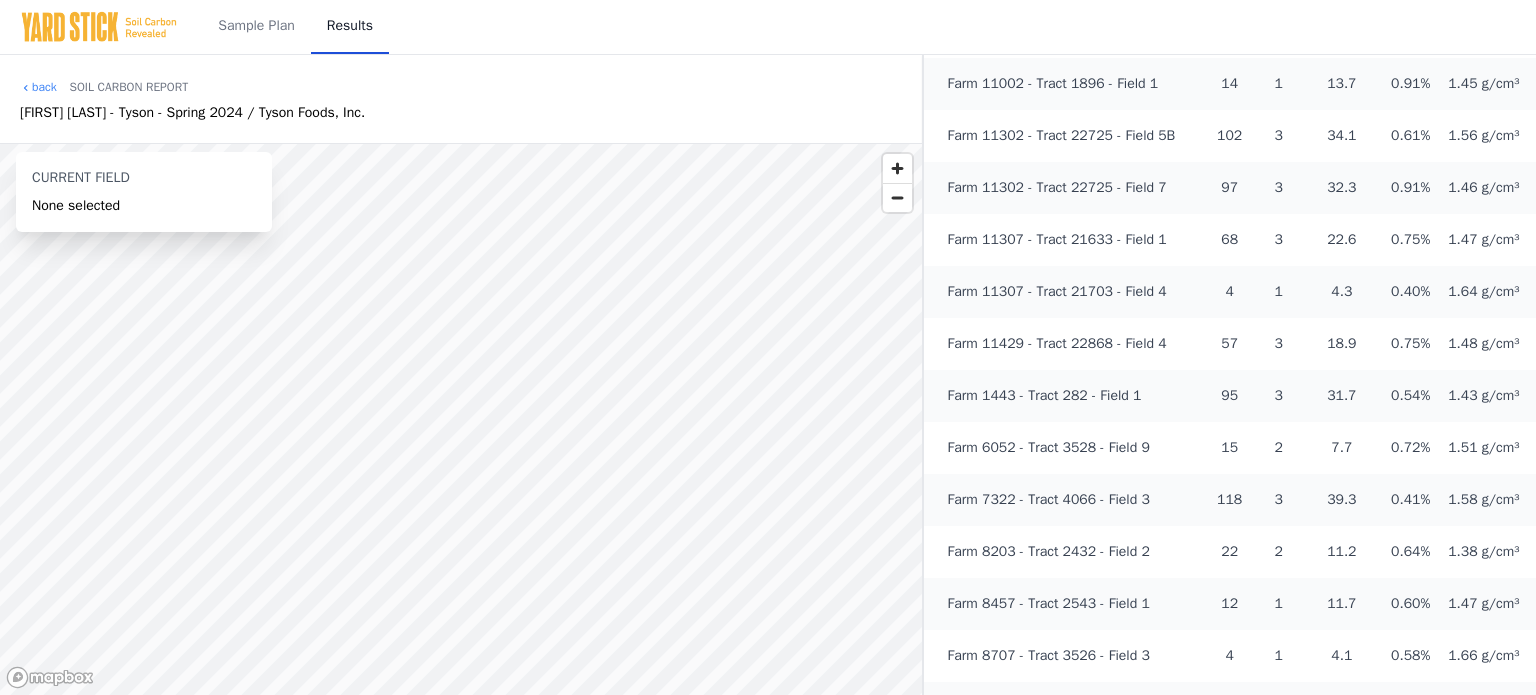 click on "Farm 7322 - Tract 4066 - Field 3" at bounding box center [1049, 499] 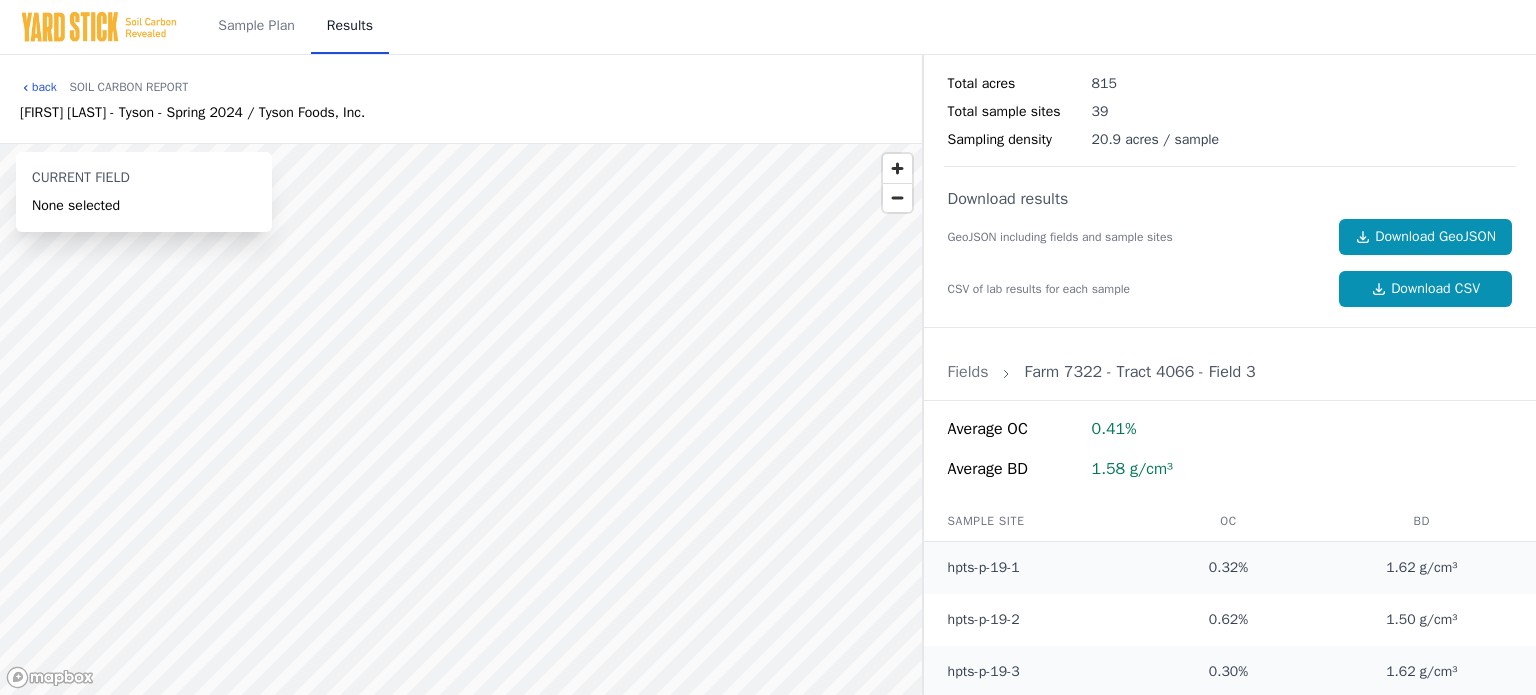 click on "back" at bounding box center [38, 87] 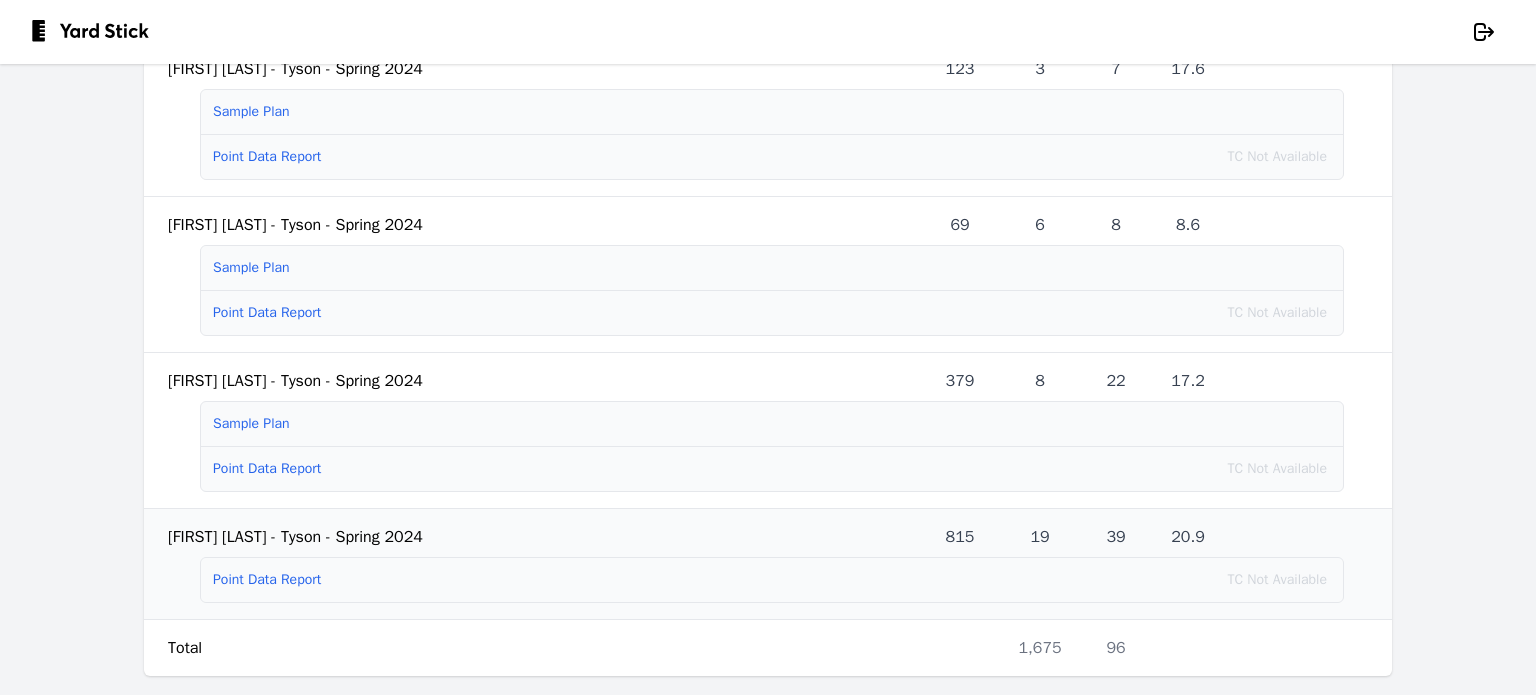 scroll, scrollTop: 356, scrollLeft: 0, axis: vertical 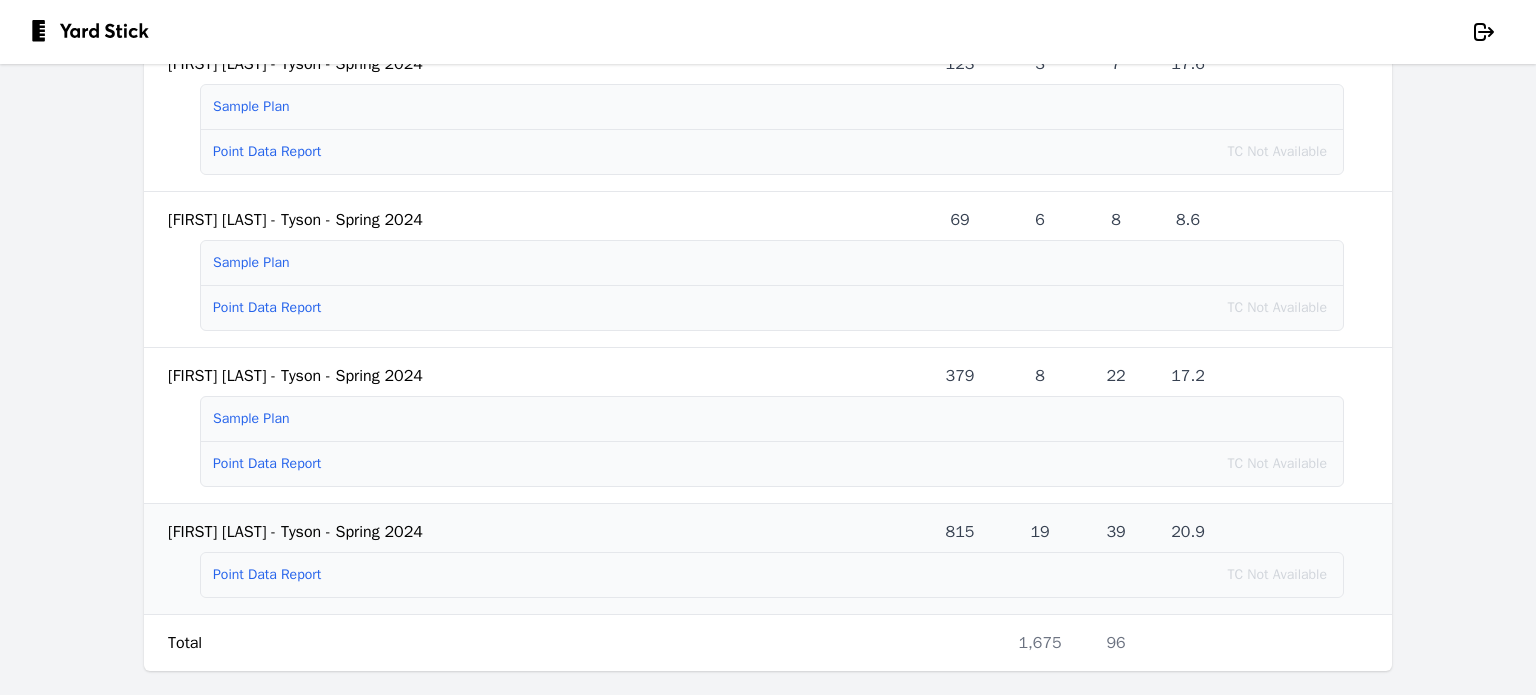 click on "Point Data Report" at bounding box center [267, 574] 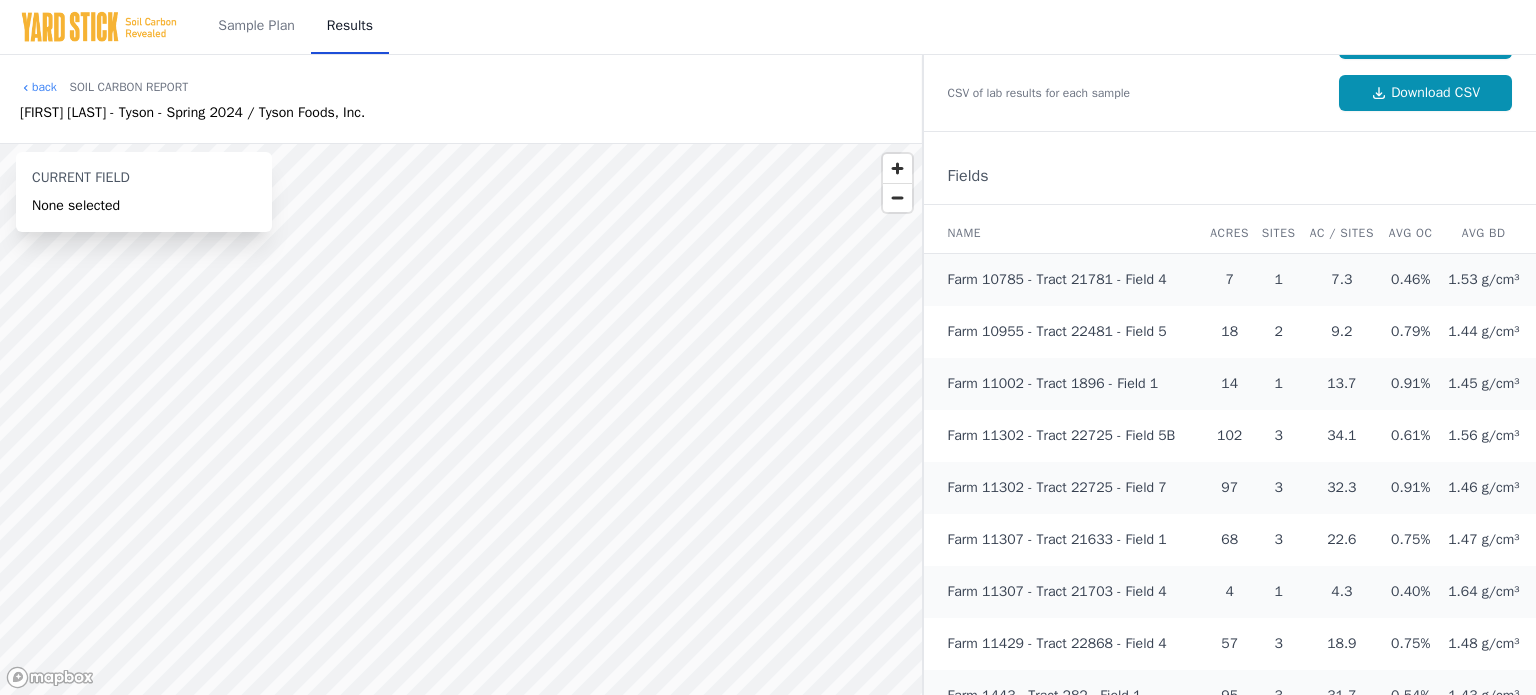 scroll, scrollTop: 800, scrollLeft: 0, axis: vertical 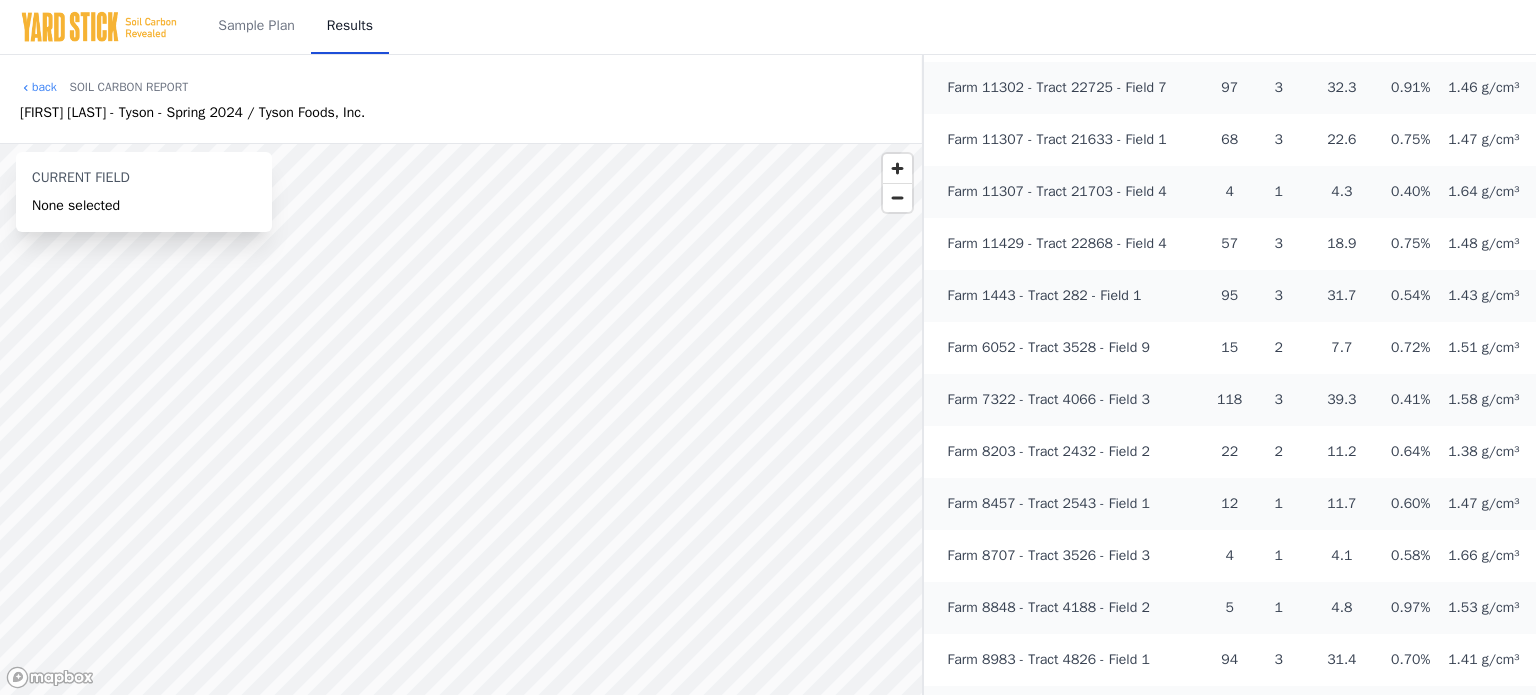click on "Farm 8203 - Tract 2432 - Field 2" at bounding box center (1049, 451) 